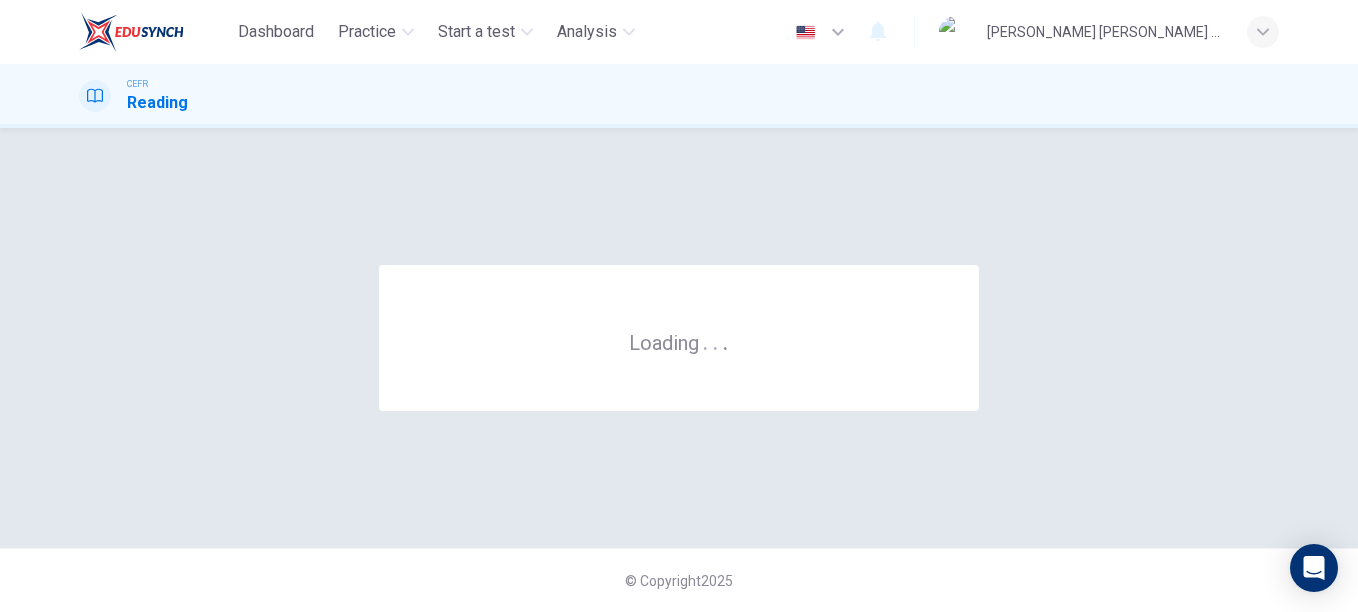 scroll, scrollTop: 0, scrollLeft: 0, axis: both 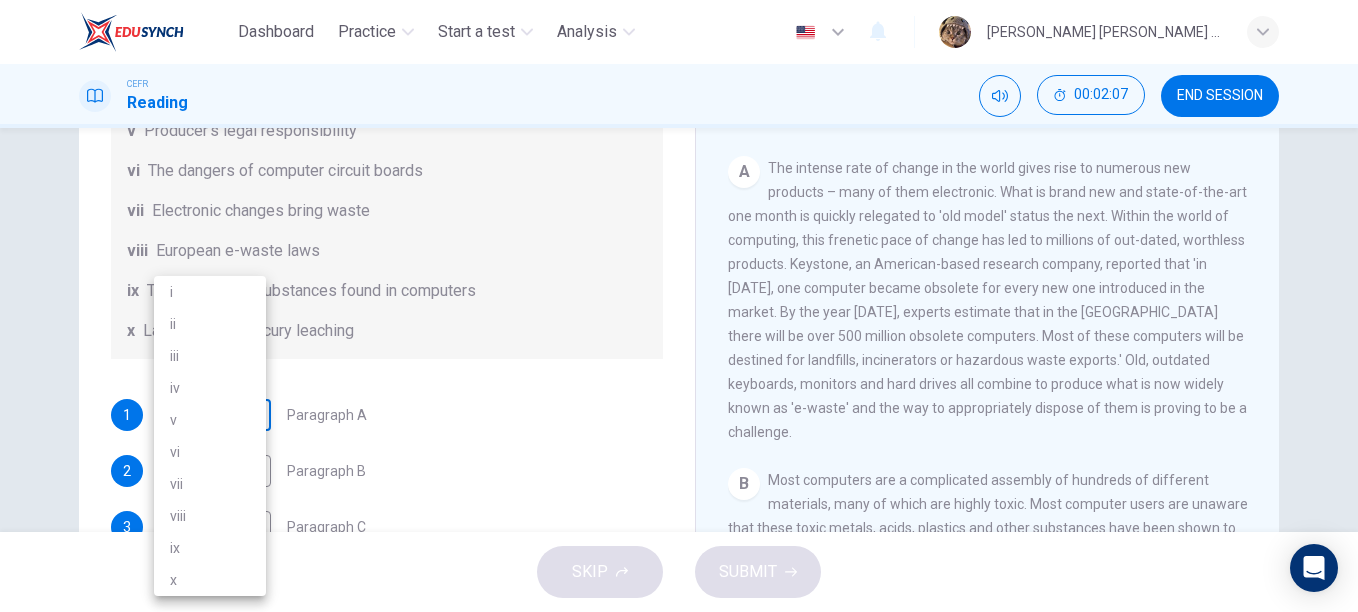 click on "Dashboard Practice Start a test Analysis English en ​ [PERSON_NAME] [PERSON_NAME] FADZIL CEFR Reading 00:02:07 END SESSION Questions 1 - 7 The Reading Passage has 7 paragraphs,  A-G .
Choose the correct heading for each paragraph from the list of headings below.
Write the correct number,  i-x , in the boxes below. List of Headings i Exporting e-waste ii The hazards of burning computer junk iii Blame developed countries for e-waste iv Landfills are not satisfactory v Producer’s legal responsibility vi The dangers of computer circuit boards vii Electronic changes bring waste viii European e-waste laws ix The dangerous substances found in computers x Landfills and mercury leaching 1 ​ ​ Paragraph A 2 ​ ​ Paragraph B 3 ​ ​ Paragraph C 4 ​ ​ Paragraph D 5 ​ ​ Paragraph E 6 ​ ​ Paragraph F 7 ​ ​ Paragraph G The Intense Rate of Change in the World CLICK TO ZOOM Click to Zoom A B C D E F G SKIP SUBMIT EduSynch - Online Language Proficiency Testing
Dashboard Practice Start a test" at bounding box center (679, 306) 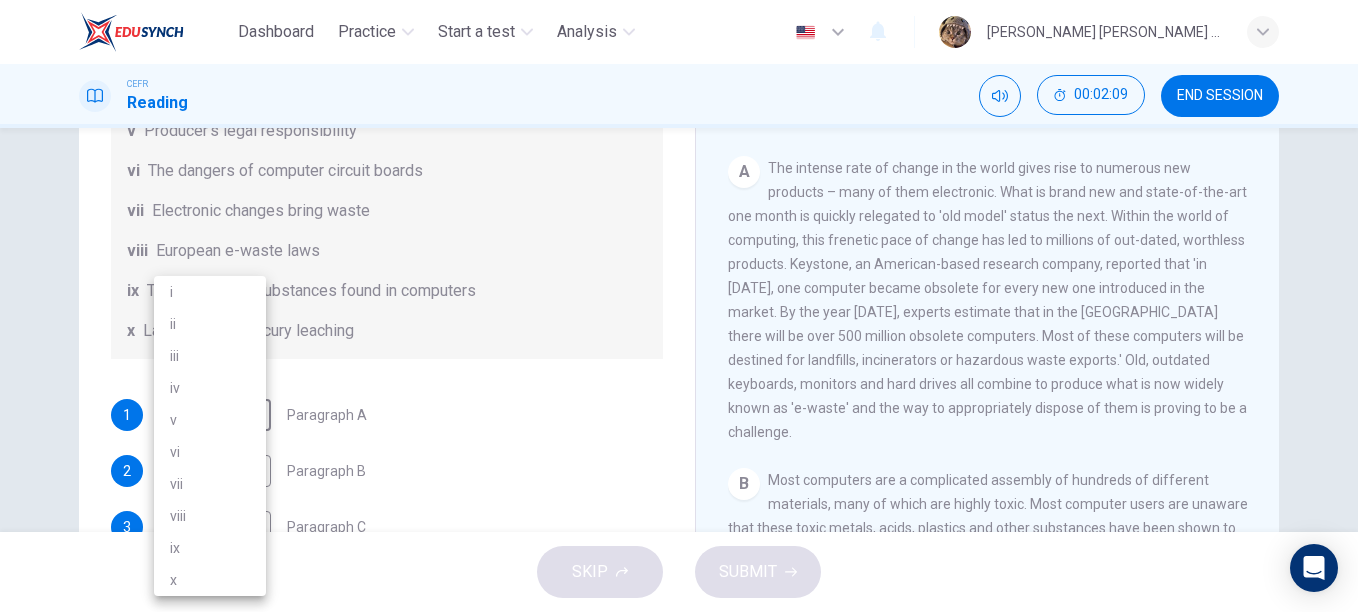 click on "vii" at bounding box center [210, 484] 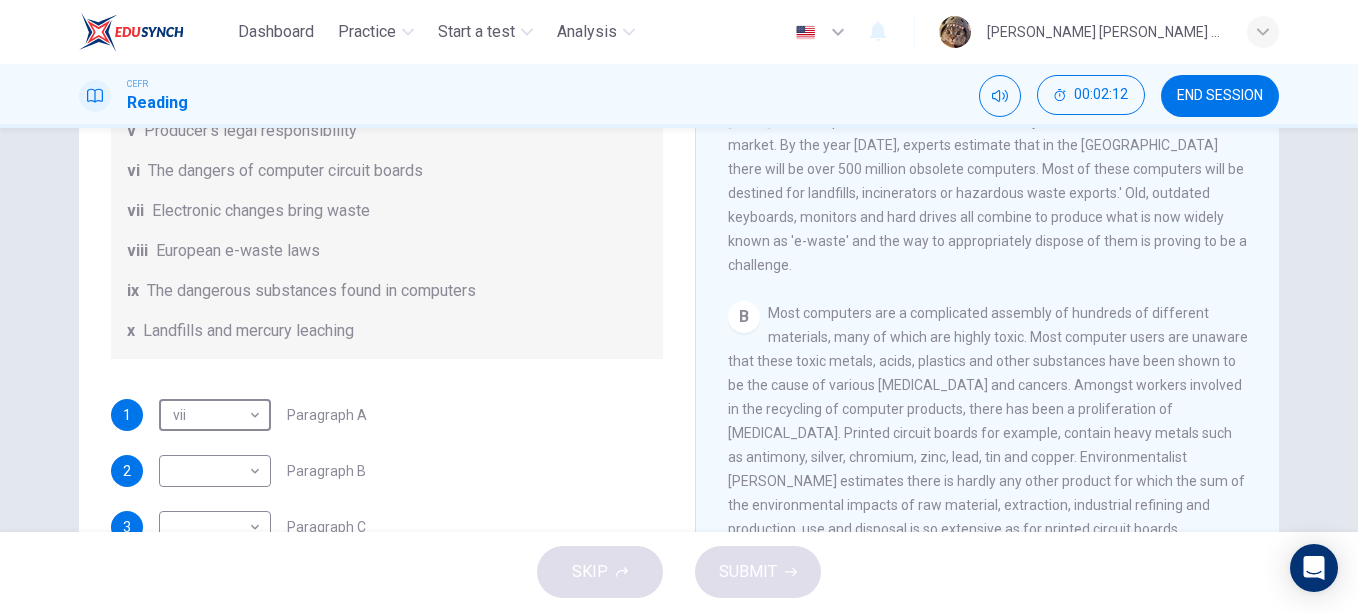 scroll, scrollTop: 500, scrollLeft: 0, axis: vertical 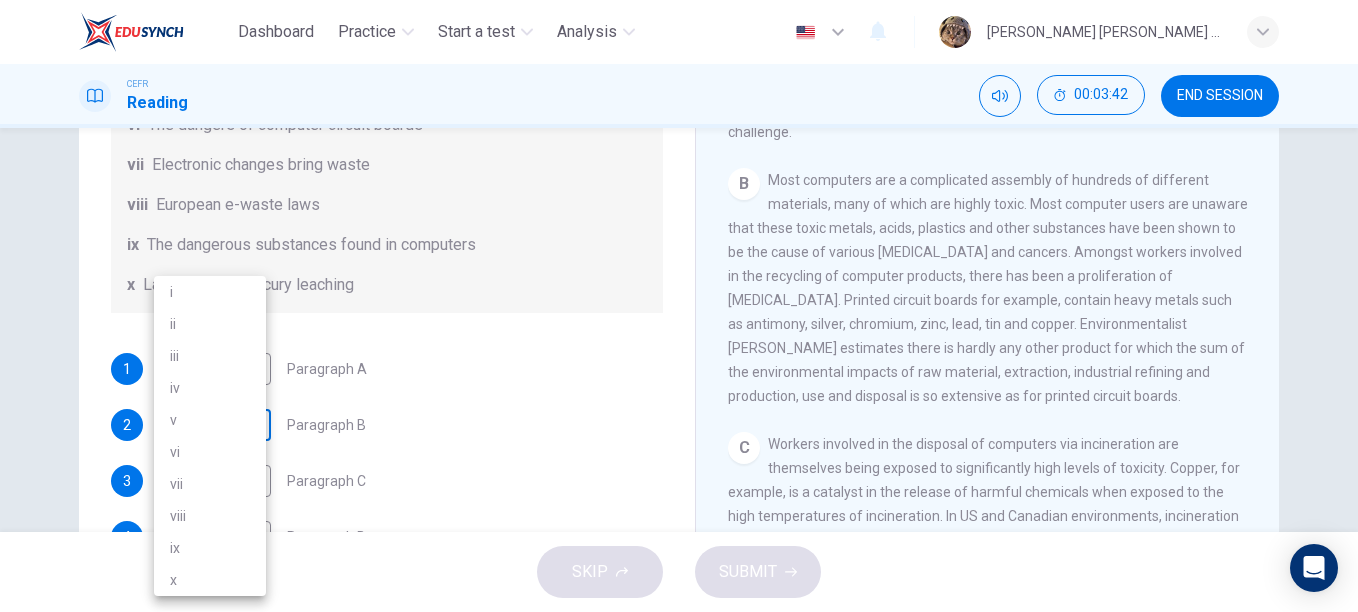 click on "Dashboard Practice Start a test Analysis English en ​ [PERSON_NAME] [PERSON_NAME] FADZIL CEFR Reading 00:03:42 END SESSION Questions 1 - 7 The Reading Passage has 7 paragraphs,  A-G .
Choose the correct heading for each paragraph from the list of headings below.
Write the correct number,  i-x , in the boxes below. List of Headings i Exporting e-waste ii The hazards of burning computer junk iii Blame developed countries for e-waste iv Landfills are not satisfactory v Producer’s legal responsibility vi The dangers of computer circuit boards vii Electronic changes bring waste viii European e-waste laws ix The dangerous substances found in computers x Landfills and mercury leaching 1 vii vii ​ Paragraph A 2 ​ ​ Paragraph B 3 ​ ​ Paragraph C 4 ​ ​ Paragraph D 5 ​ ​ Paragraph E 6 ​ ​ Paragraph F 7 ​ ​ Paragraph G The Intense Rate of Change in the World CLICK TO ZOOM Click to Zoom A B C D E F G SKIP SUBMIT EduSynch - Online Language Proficiency Testing
Dashboard Practice Analysis" at bounding box center (679, 306) 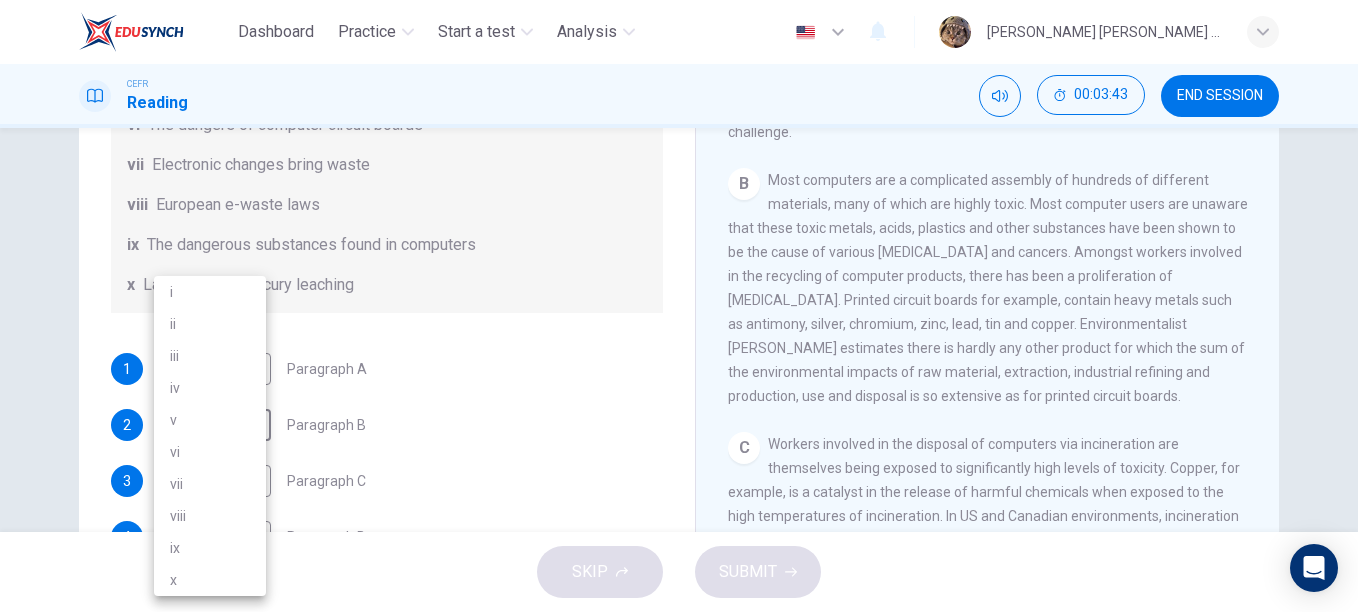 click on "ix" at bounding box center (210, 548) 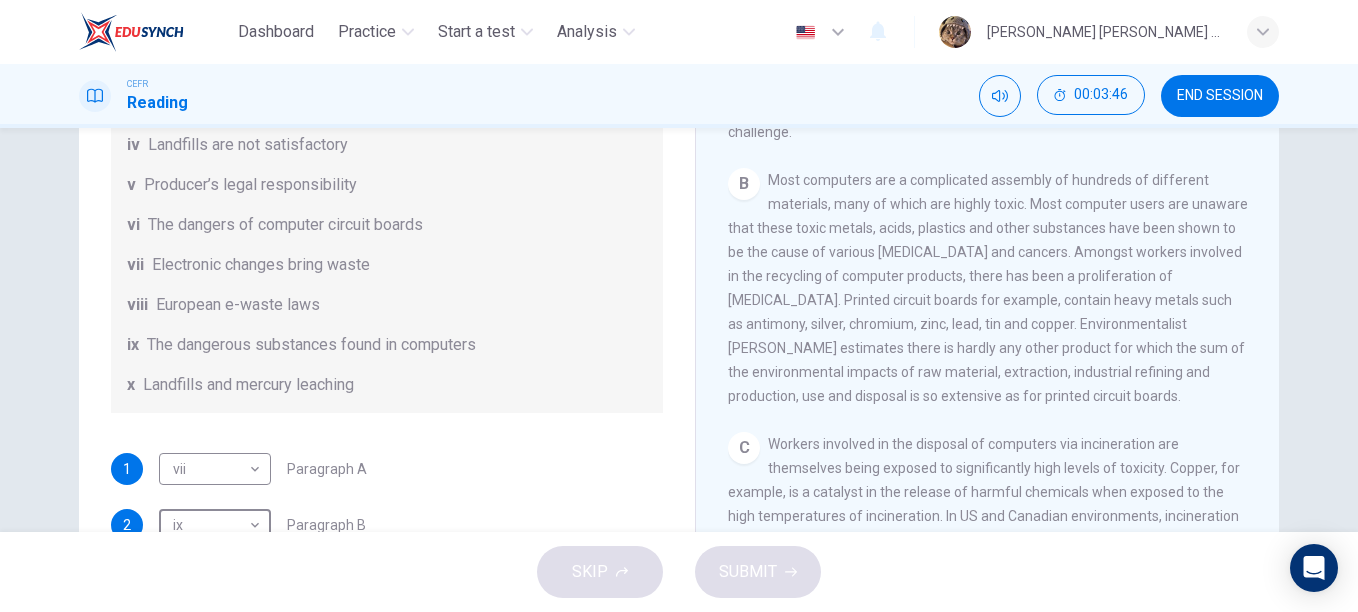 scroll, scrollTop: 146, scrollLeft: 0, axis: vertical 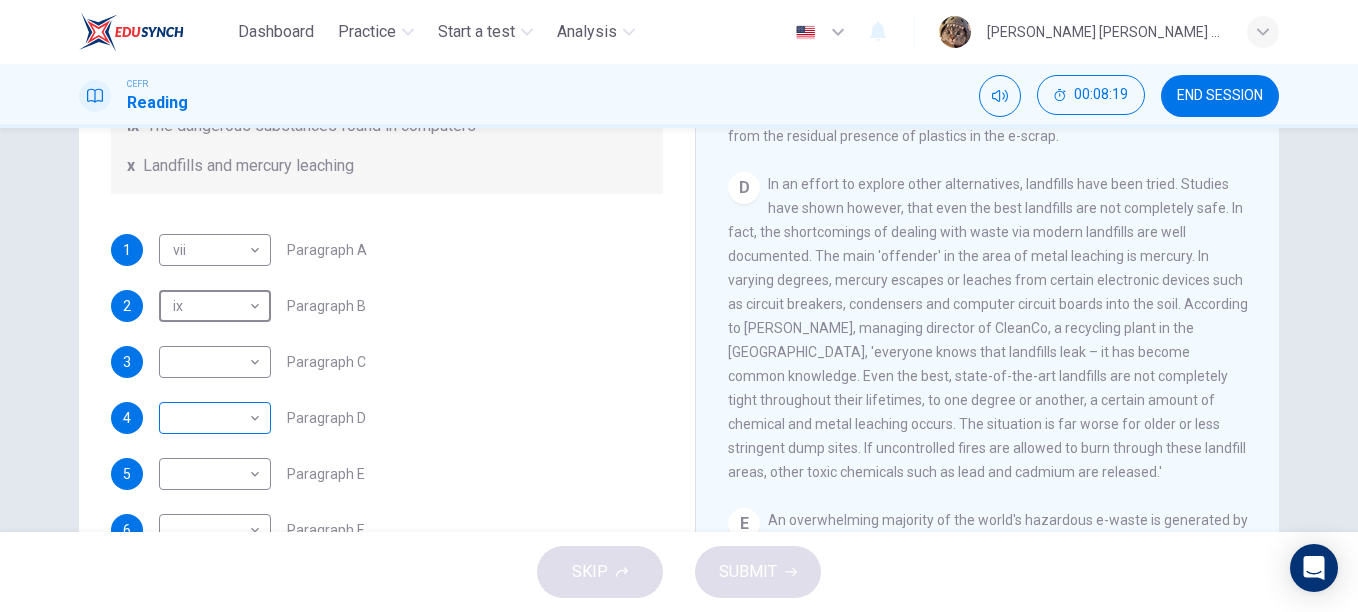 click on "Dashboard Practice Start a test Analysis English en ​ [PERSON_NAME] [PERSON_NAME] FADZIL CEFR Reading 00:08:19 END SESSION Questions 1 - 7 The Reading Passage has 7 paragraphs,  A-G .
Choose the correct heading for each paragraph from the list of headings below.
Write the correct number,  i-x , in the boxes below. List of Headings i Exporting e-waste ii The hazards of burning computer junk iii Blame developed countries for e-waste iv Landfills are not satisfactory v Producer’s legal responsibility vi The dangers of computer circuit boards vii Electronic changes bring waste viii European e-waste laws ix The dangerous substances found in computers x Landfills and mercury leaching 1 vii vii ​ Paragraph A 2 ix ix ​ Paragraph B 3 ​ ​ Paragraph C 4 ​ ​ Paragraph D 5 ​ ​ Paragraph E 6 ​ ​ Paragraph F 7 ​ ​ Paragraph G The Intense Rate of Change in the World CLICK TO ZOOM Click to Zoom A B C D E F G SKIP SUBMIT EduSynch - Online Language Proficiency Testing
Dashboard Practice 2025" at bounding box center (679, 306) 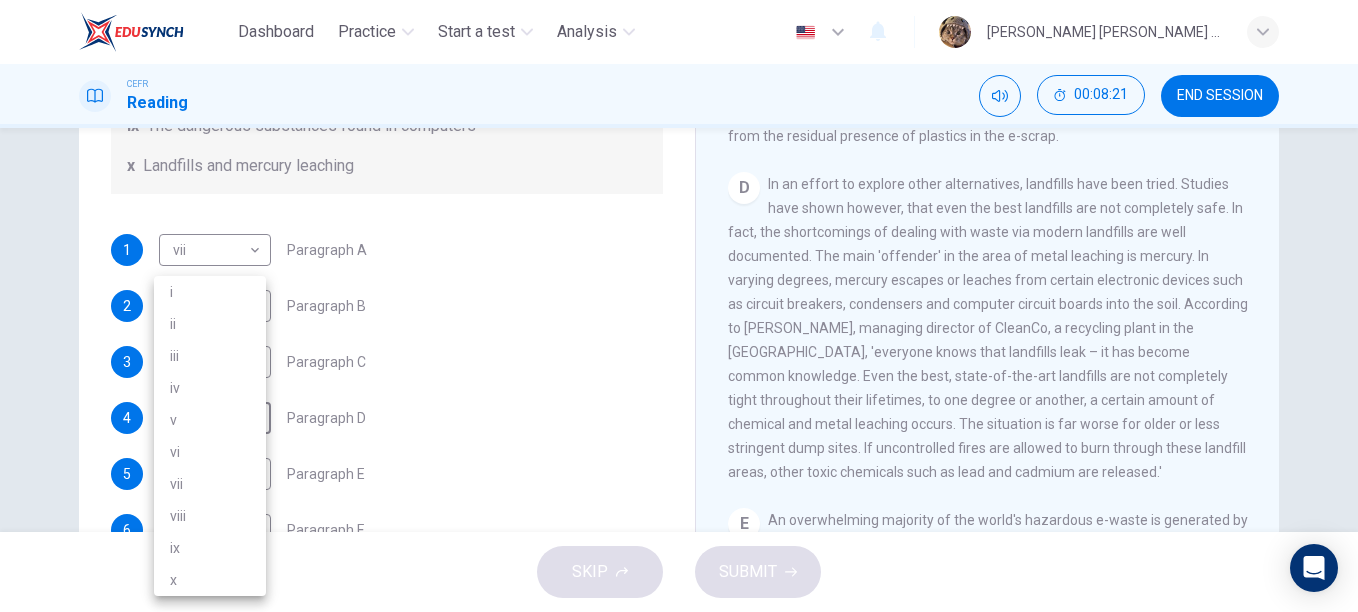 click on "iv" at bounding box center (210, 388) 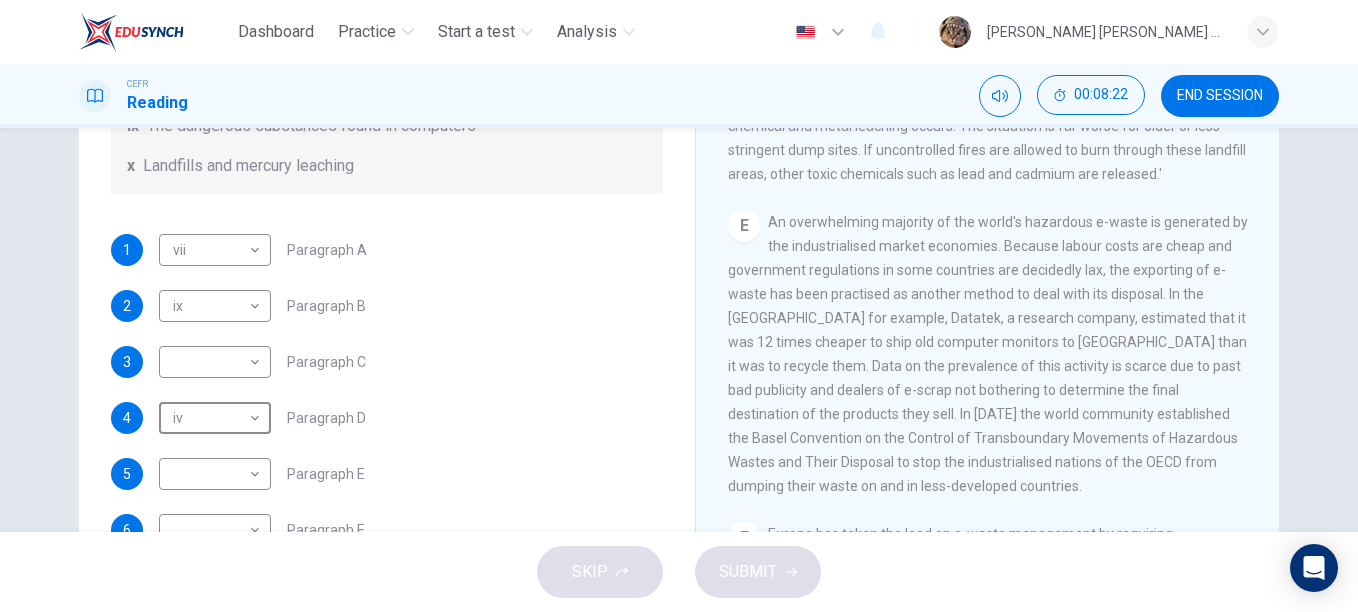 scroll, scrollTop: 1400, scrollLeft: 0, axis: vertical 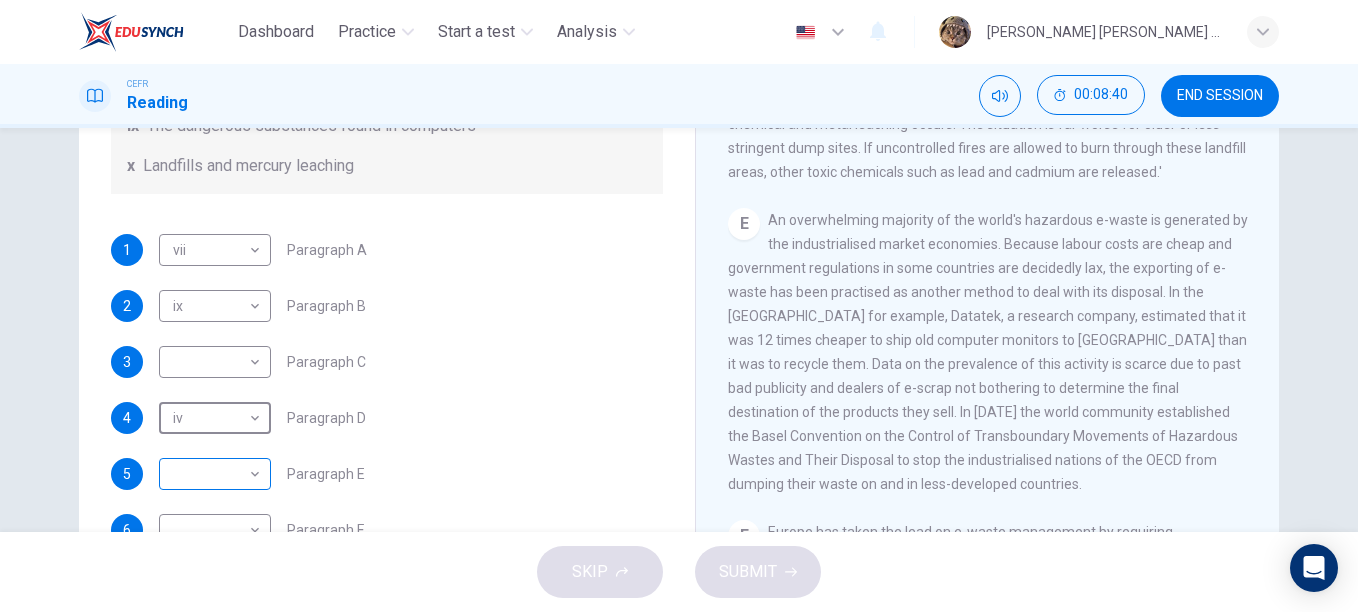 click on "Dashboard Practice Start a test Analysis English en ​ [PERSON_NAME] [PERSON_NAME] FADZIL CEFR Reading 00:08:40 END SESSION Questions 1 - 7 The Reading Passage has 7 paragraphs,  A-G .
Choose the correct heading for each paragraph from the list of headings below.
Write the correct number,  i-x , in the boxes below. List of Headings i Exporting e-waste ii The hazards of burning computer junk iii Blame developed countries for e-waste iv Landfills are not satisfactory v Producer’s legal responsibility vi The dangers of computer circuit boards vii Electronic changes bring waste viii European e-waste laws ix The dangerous substances found in computers x Landfills and mercury leaching 1 vii vii ​ Paragraph A 2 ix ix ​ Paragraph B 3 ​ ​ Paragraph C 4 iv iv ​ Paragraph D 5 ​ ​ Paragraph E 6 ​ ​ Paragraph F 7 ​ ​ Paragraph G The Intense Rate of Change in the World CLICK TO ZOOM Click to Zoom A B C D E F G SKIP SUBMIT EduSynch - Online Language Proficiency Testing
Dashboard Practice 2025" at bounding box center [679, 306] 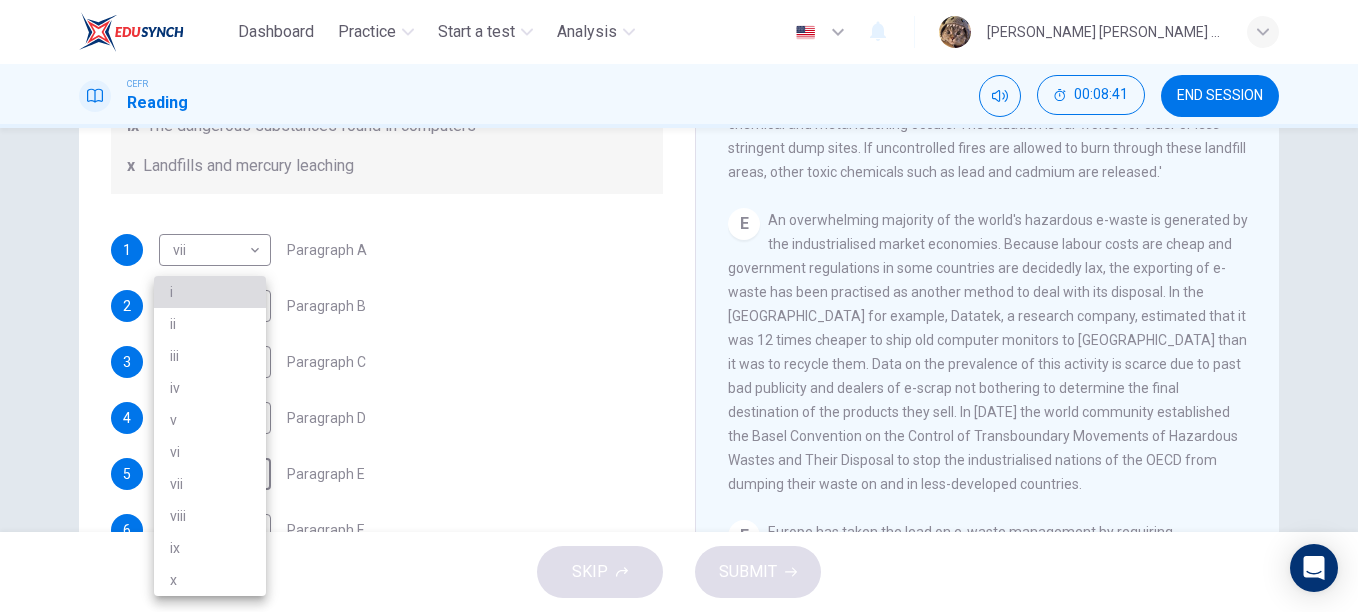 click on "i" at bounding box center [210, 292] 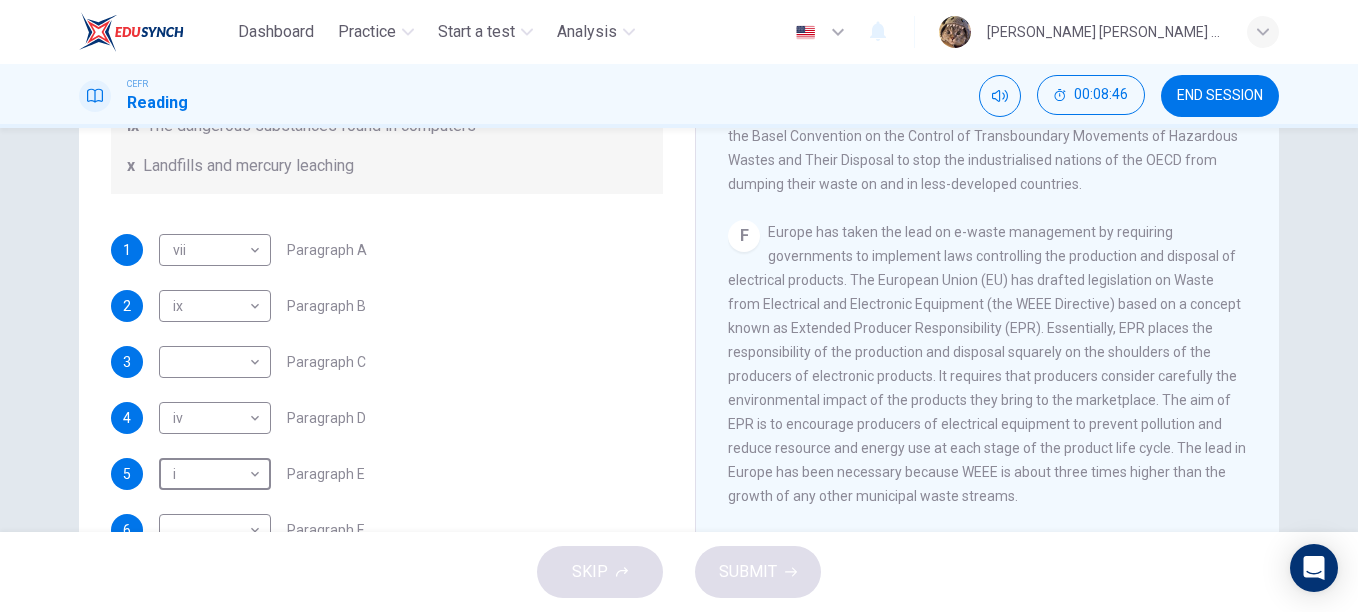 scroll, scrollTop: 1800, scrollLeft: 0, axis: vertical 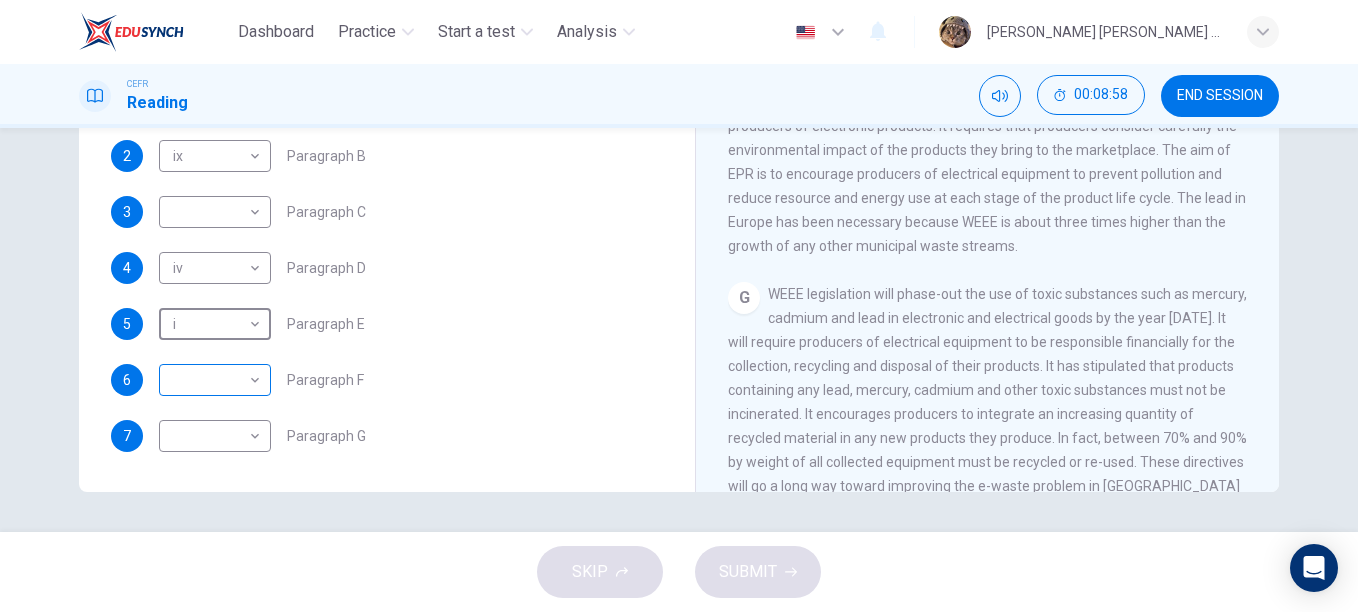 click on "Dashboard Practice Start a test Analysis English en ​ [PERSON_NAME] [PERSON_NAME] FADZIL CEFR Reading 00:08:58 END SESSION Questions 1 - 7 The Reading Passage has 7 paragraphs,  A-G .
Choose the correct heading for each paragraph from the list of headings below.
Write the correct number,  i-x , in the boxes below. List of Headings i Exporting e-waste ii The hazards of burning computer junk iii Blame developed countries for e-waste iv Landfills are not satisfactory v Producer’s legal responsibility vi The dangers of computer circuit boards vii Electronic changes bring waste viii European e-waste laws ix The dangerous substances found in computers x Landfills and mercury leaching 1 vii vii ​ Paragraph A 2 ix ix ​ Paragraph B 3 ​ ​ Paragraph C 4 iv iv ​ Paragraph D 5 i i ​ Paragraph E 6 ​ ​ Paragraph F 7 ​ ​ Paragraph G The Intense Rate of Change in the World CLICK TO ZOOM Click to Zoom A B C D E F G SKIP SUBMIT EduSynch - Online Language Proficiency Testing
Dashboard Practice 2025" at bounding box center [679, 306] 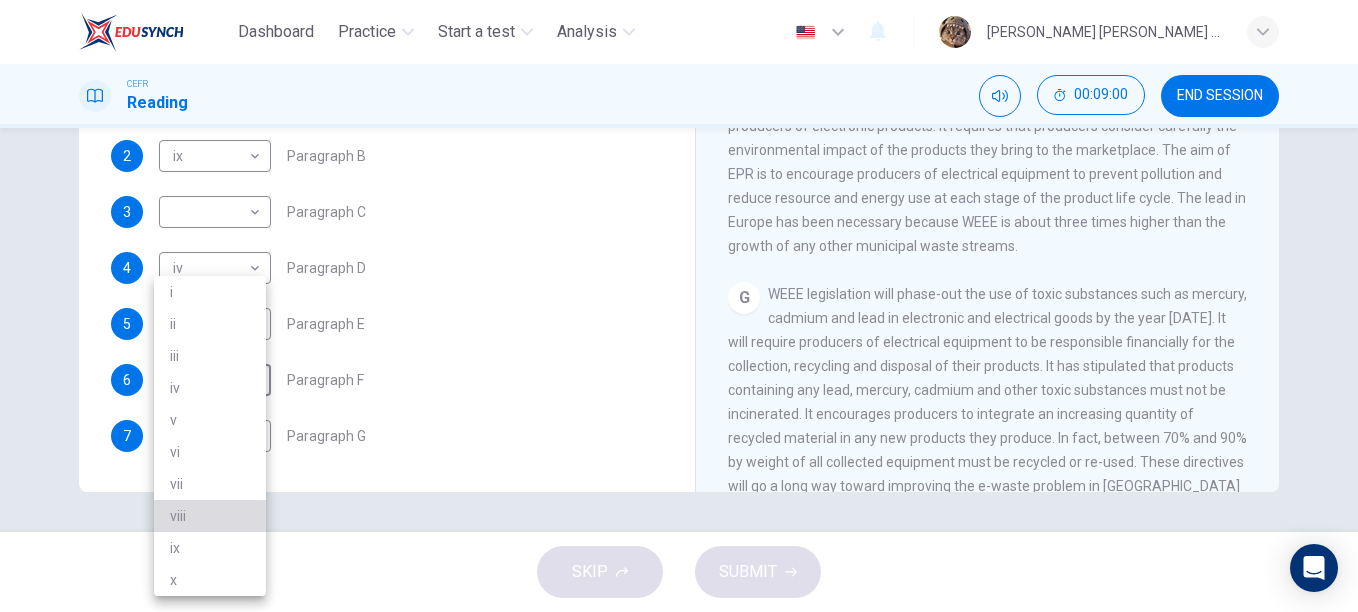 click on "viii" at bounding box center [210, 516] 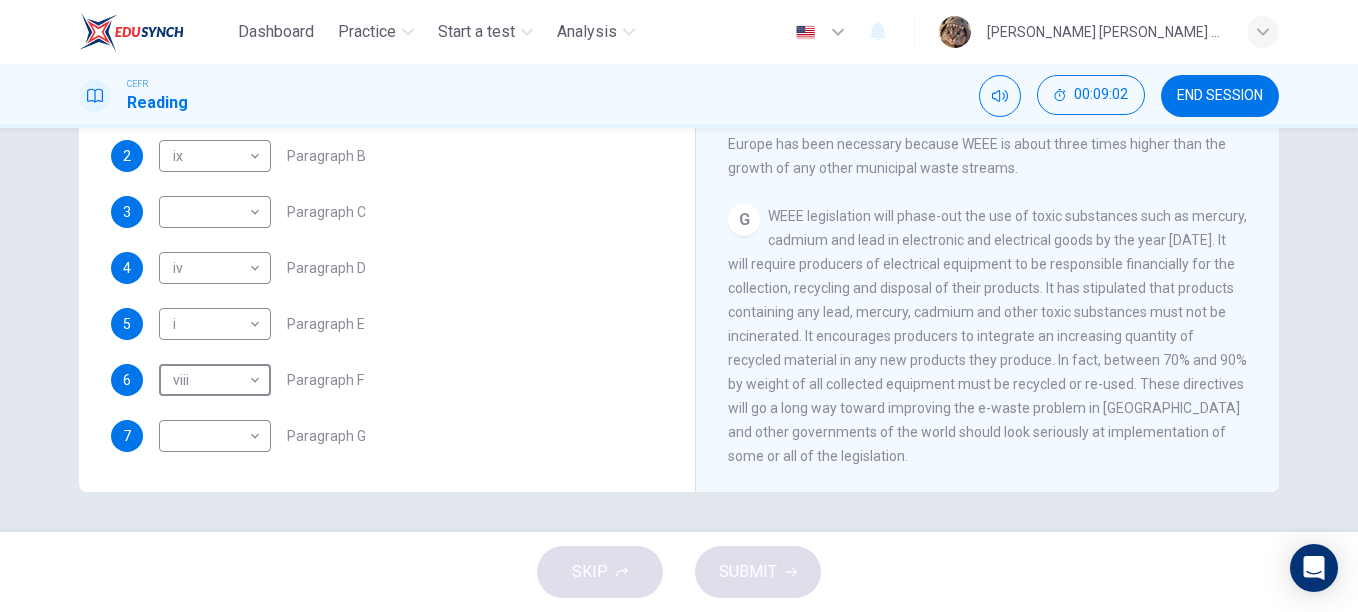 scroll, scrollTop: 1932, scrollLeft: 0, axis: vertical 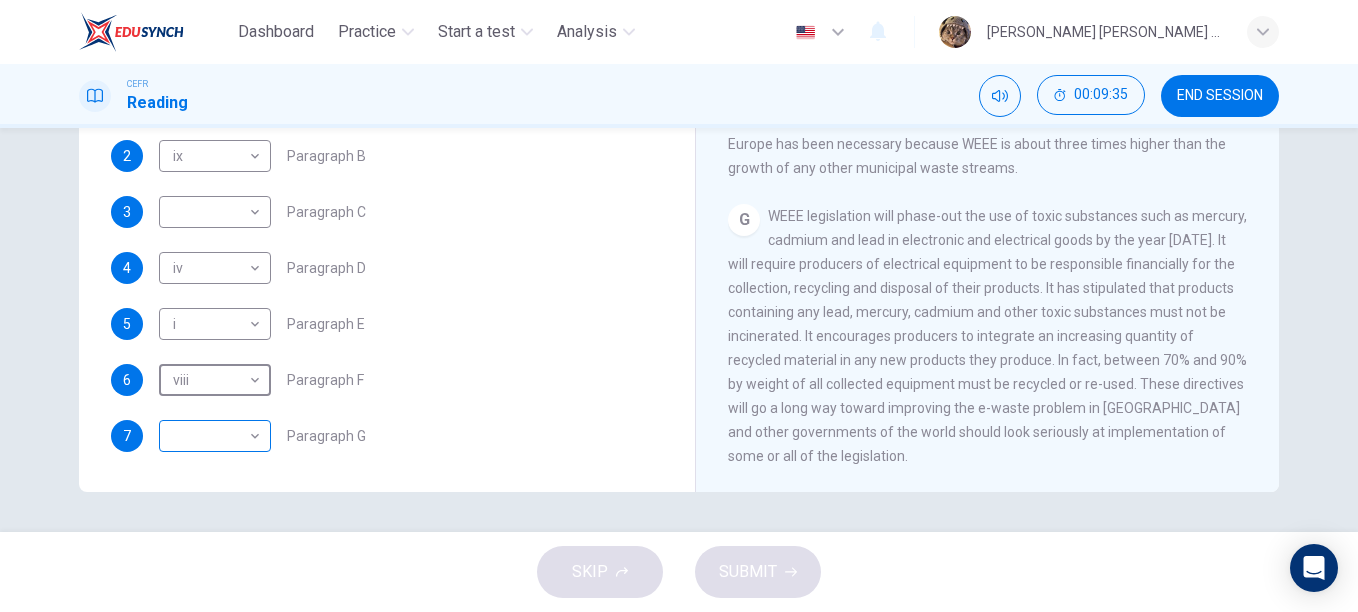 click on "Dashboard Practice Start a test Analysis English en ​ [PERSON_NAME] [PERSON_NAME] FADZIL CEFR Reading 00:09:35 END SESSION Questions 1 - 7 The Reading Passage has 7 paragraphs,  A-G .
Choose the correct heading for each paragraph from the list of headings below.
Write the correct number,  i-x , in the boxes below. List of Headings i Exporting e-waste ii The hazards of burning computer junk iii Blame developed countries for e-waste iv Landfills are not satisfactory v Producer’s legal responsibility vi The dangers of computer circuit boards vii Electronic changes bring waste viii European e-waste laws ix The dangerous substances found in computers x Landfills and mercury leaching 1 vii vii ​ Paragraph A 2 ix ix ​ Paragraph B 3 ​ ​ Paragraph C 4 iv iv ​ Paragraph D 5 i i ​ Paragraph E 6 viii viii ​ Paragraph F 7 ​ ​ Paragraph G The Intense Rate of Change in the World CLICK TO ZOOM Click to Zoom A B C D E F G SKIP SUBMIT EduSynch - Online Language Proficiency Testing
Dashboard 2025" at bounding box center [679, 306] 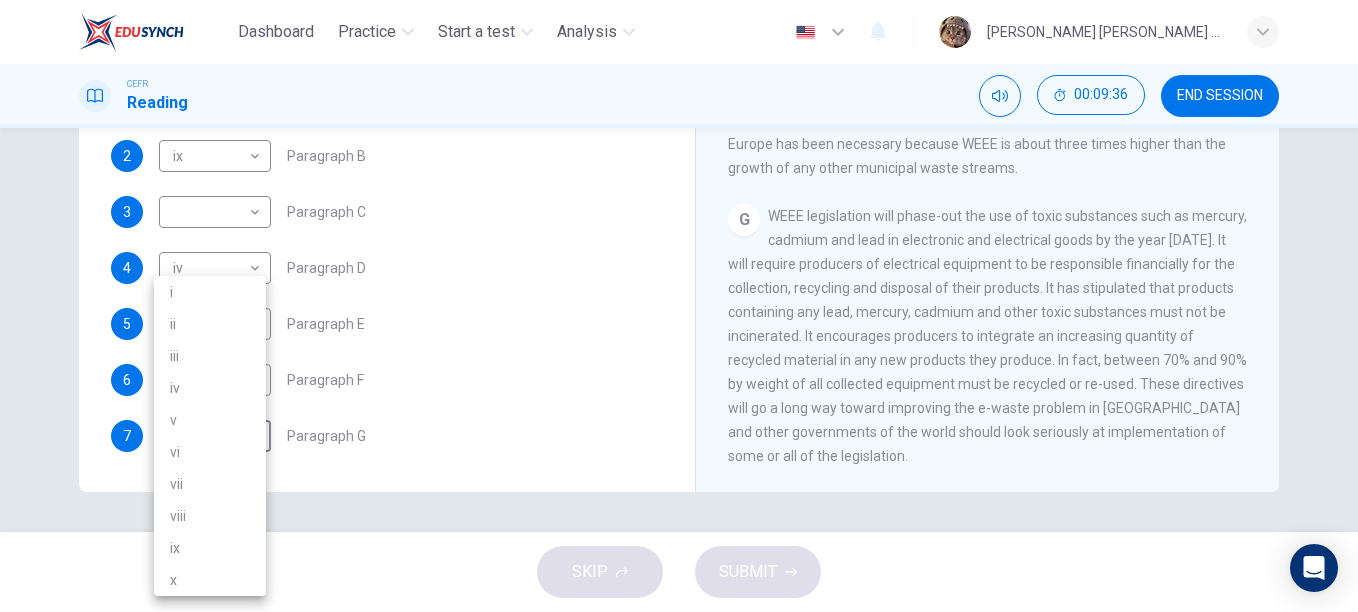 click on "v" at bounding box center [210, 420] 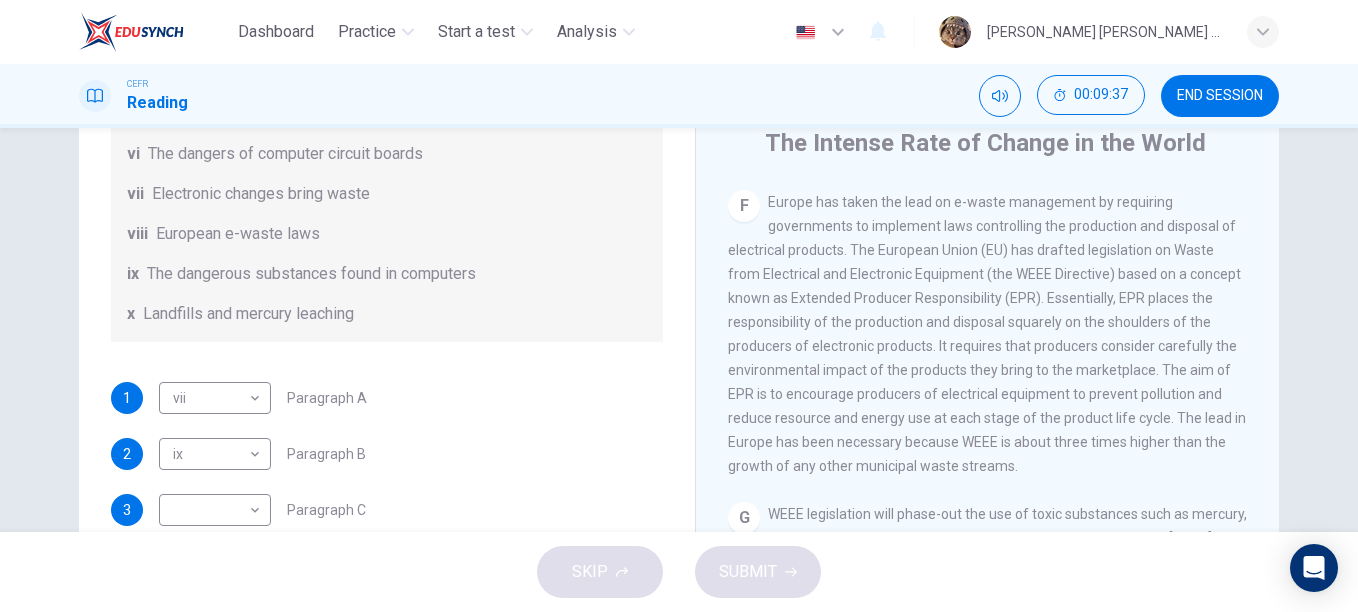 scroll, scrollTop: 0, scrollLeft: 0, axis: both 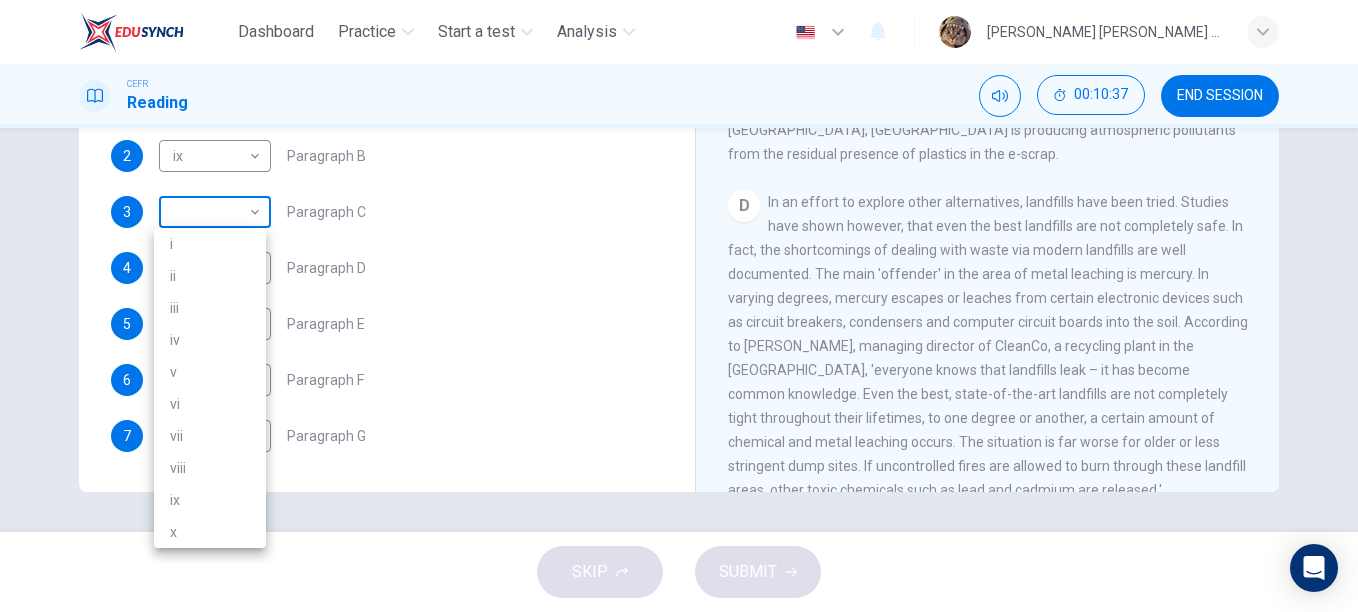 click on "Dashboard Practice Start a test Analysis English en ​ [PERSON_NAME] [PERSON_NAME] FADZIL CEFR Reading 00:10:37 END SESSION Questions 1 - 7 The Reading Passage has 7 paragraphs,  A-G .
Choose the correct heading for each paragraph from the list of headings below.
Write the correct number,  i-x , in the boxes below. List of Headings i Exporting e-waste ii The hazards of burning computer junk iii Blame developed countries for e-waste iv Landfills are not satisfactory v Producer’s legal responsibility vi The dangers of computer circuit boards vii Electronic changes bring waste viii European e-waste laws ix The dangerous substances found in computers x Landfills and mercury leaching 1 vii vii ​ Paragraph A 2 ix ix ​ Paragraph B 3 ​ ​ Paragraph C 4 iv iv ​ Paragraph D 5 i i ​ Paragraph E 6 viii viii ​ Paragraph F 7 v v ​ Paragraph G The Intense Rate of Change in the World CLICK TO ZOOM Click to Zoom A B C D E F G SKIP SUBMIT EduSynch - Online Language Proficiency Testing
Dashboard 2025 i" at bounding box center (679, 306) 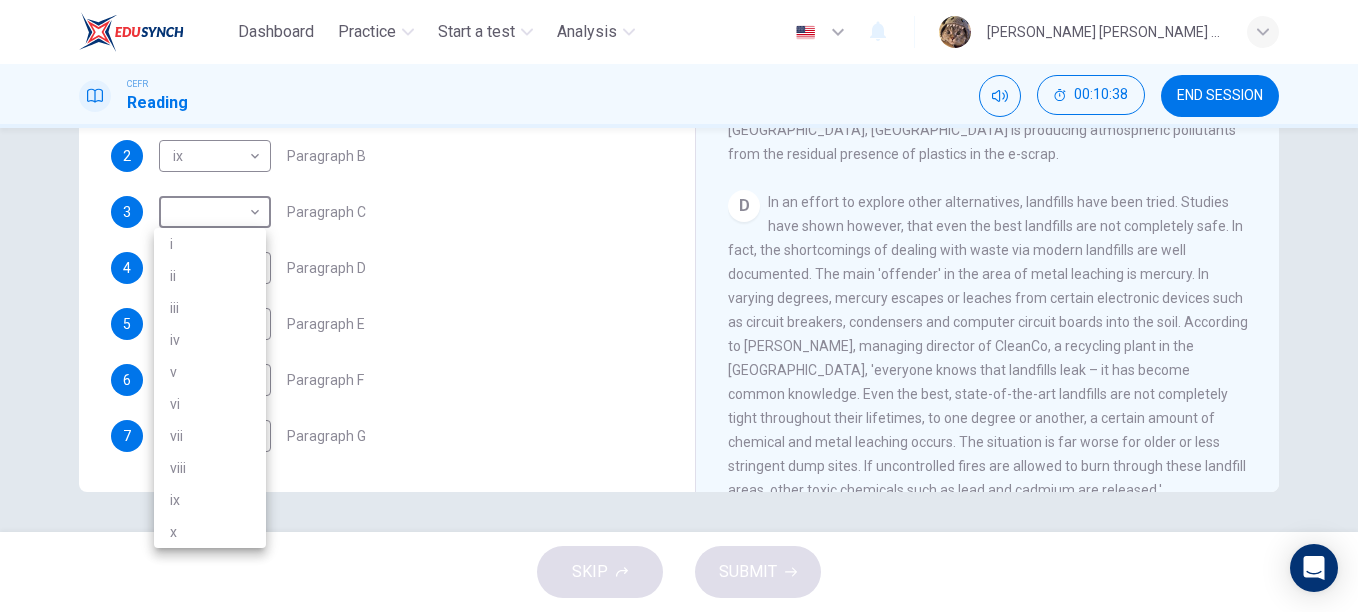 click on "ii" at bounding box center [210, 276] 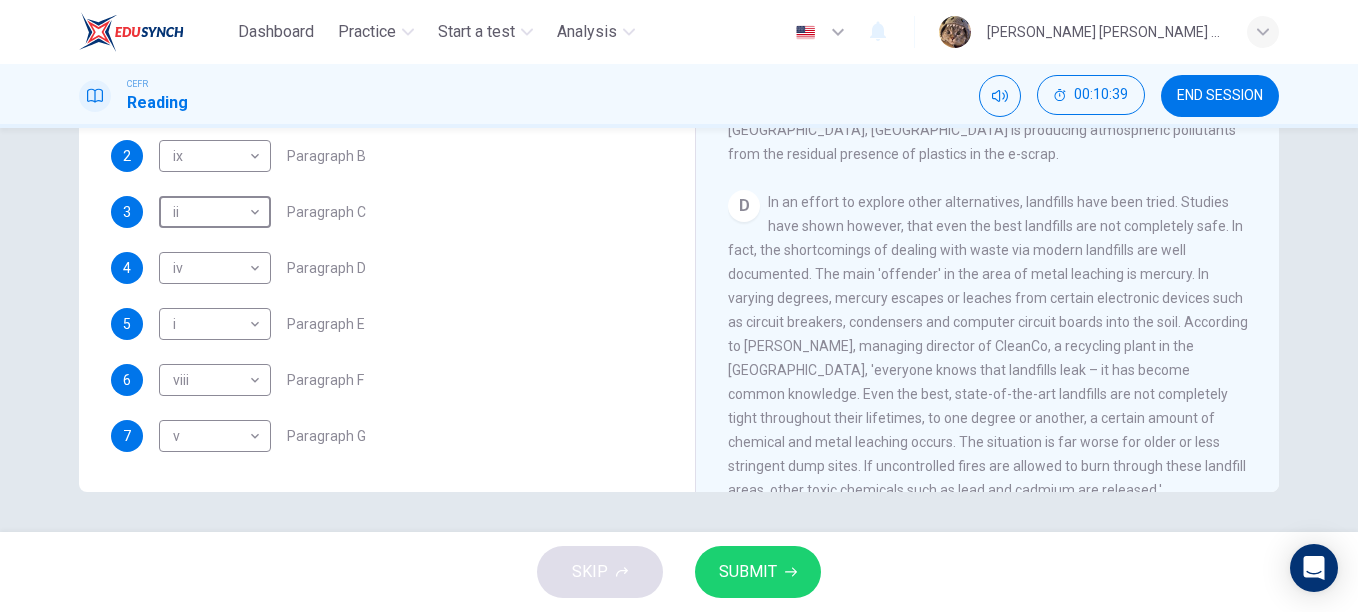 click on "SUBMIT" at bounding box center (748, 572) 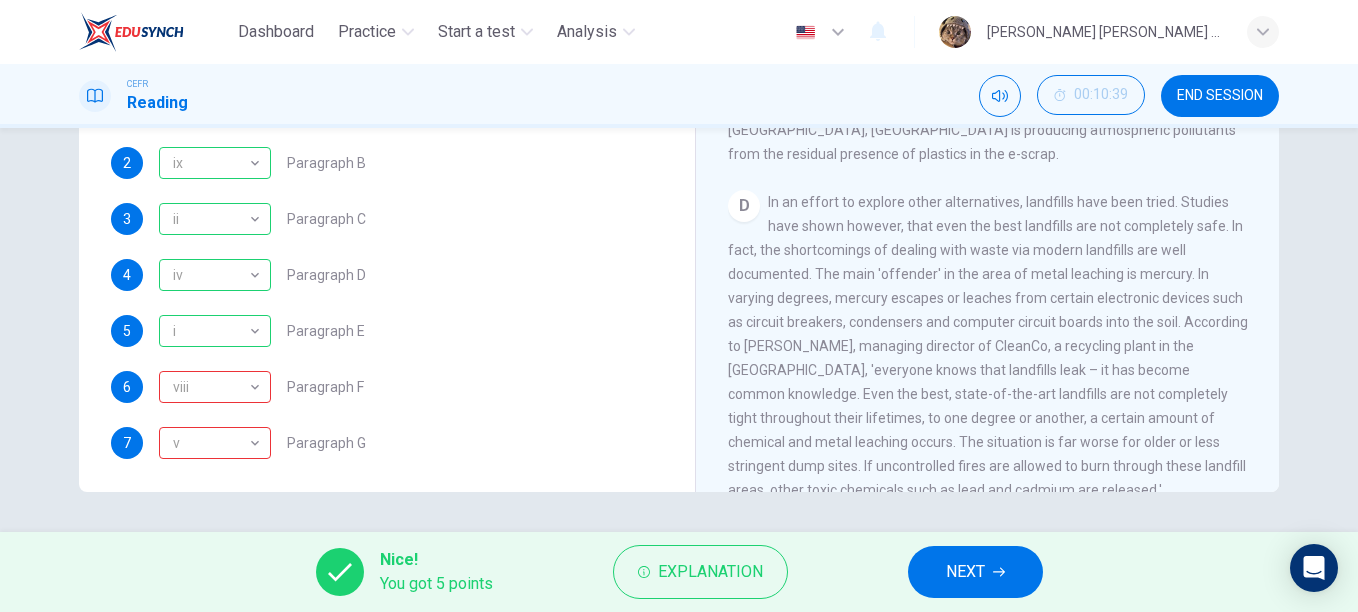 scroll, scrollTop: 489, scrollLeft: 0, axis: vertical 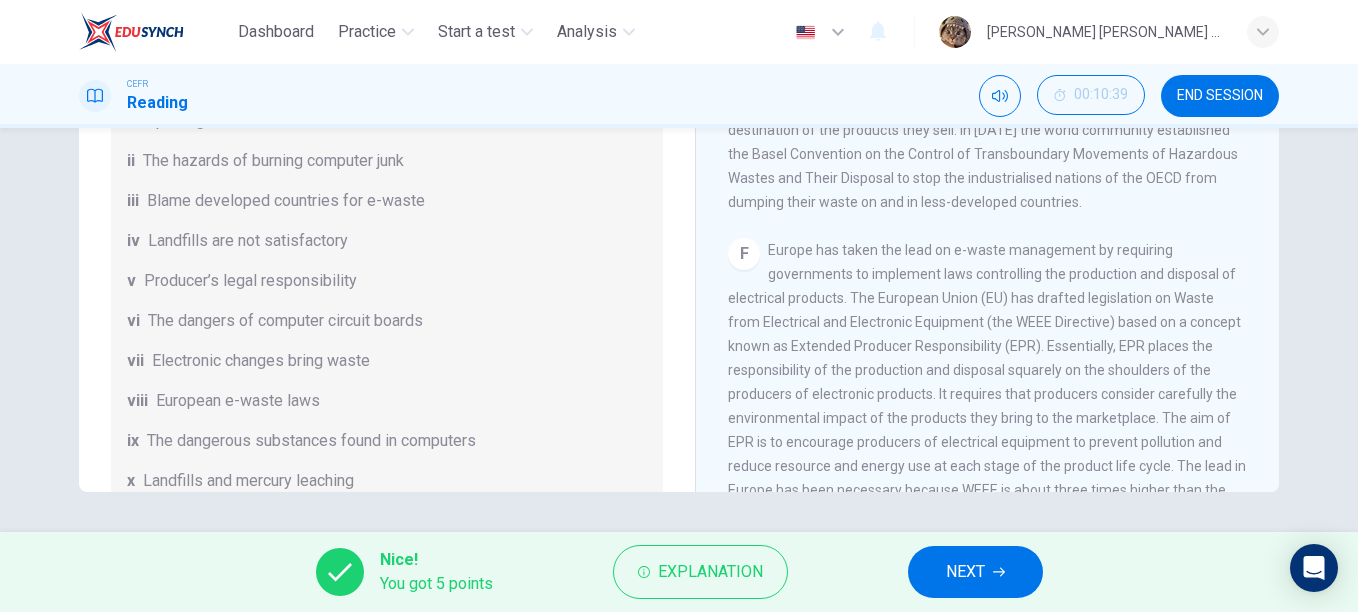 click on "NEXT" at bounding box center (975, 572) 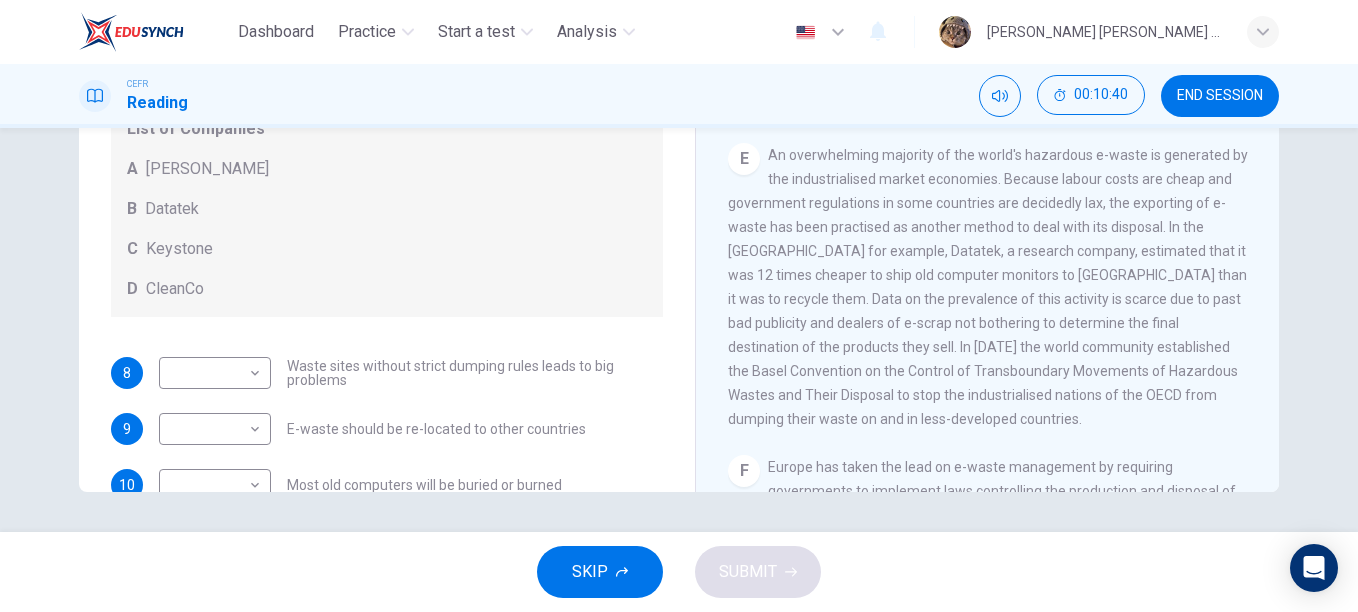 scroll, scrollTop: 1232, scrollLeft: 0, axis: vertical 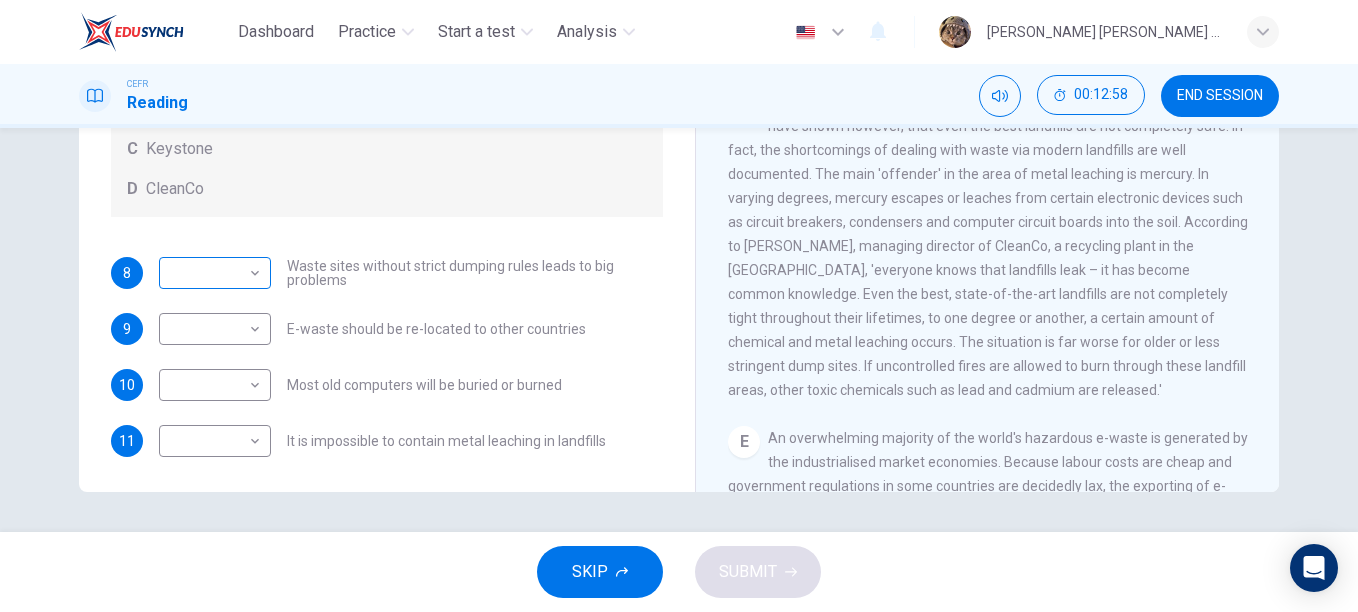 click on "Dashboard Practice Start a test Analysis English en ​ [PERSON_NAME] [PERSON_NAME] FADZIL CEFR Reading 00:12:58 END SESSION Questions 8 - 11 Look at the following list of statements and the list of
companies below.
Match each statement with the correct company. Write the correct letter A-D in the boxes below on your answer sheet.
NB  You may use any letter more than once. List of Companies A Noranda Smelter B Datatek C Keystone D CleanCo 8 ​ ​ Waste sites without strict dumping rules leads to big problems 9 ​ ​ E-waste should be re-located to other countries 10 ​ ​ Most old computers will be buried or burned 11 ​ ​ It is impossible to contain metal leaching in landfills The Intense Rate of Change in the World CLICK TO ZOOM Click to Zoom A B C D E F G SKIP SUBMIT EduSynch - Online Language Proficiency Testing
Dashboard Practice Start a test Analysis Notifications © Copyright  2025" at bounding box center (679, 306) 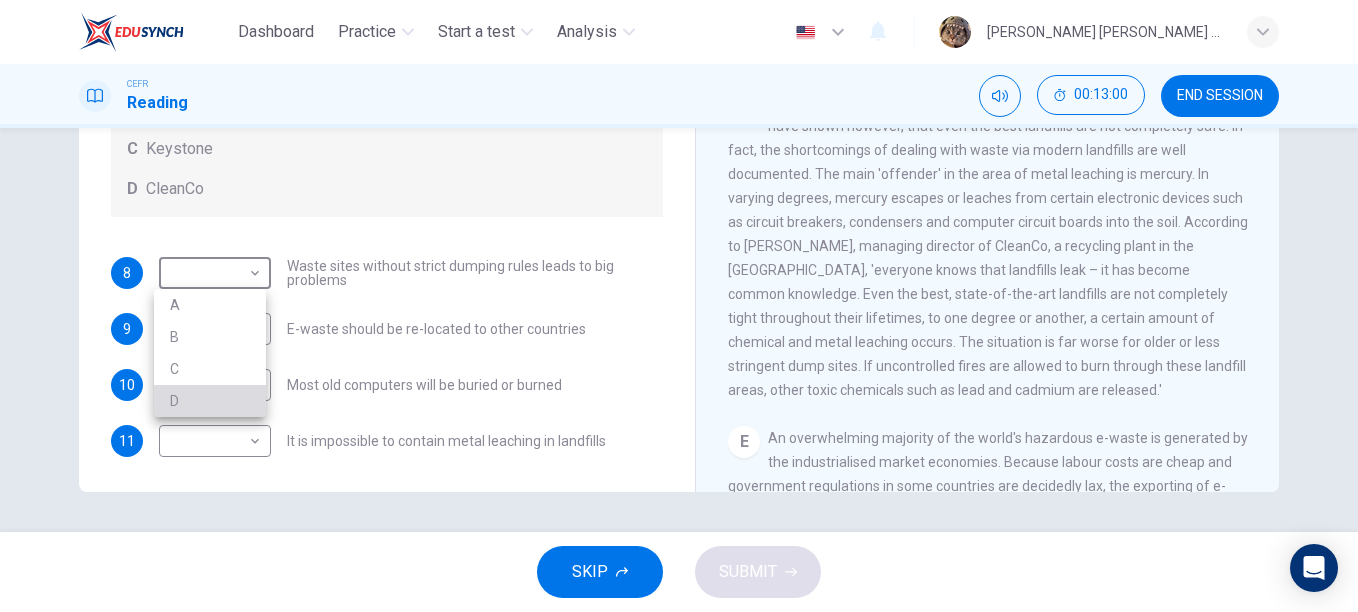 click on "D" at bounding box center (210, 401) 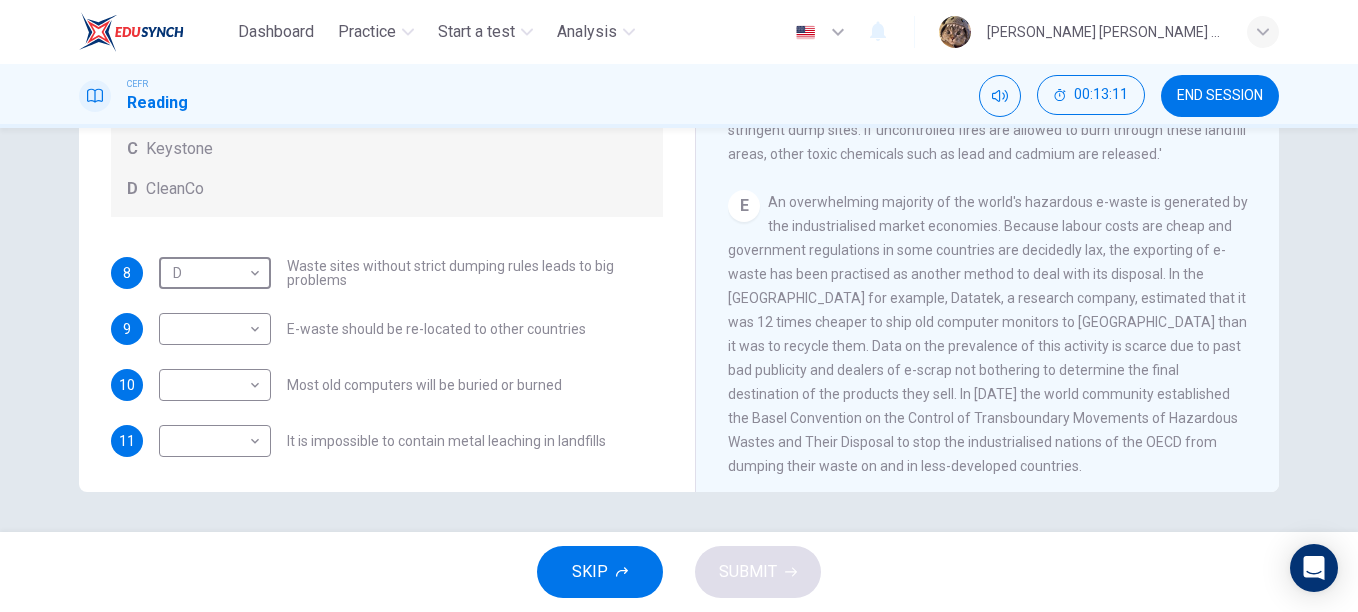 scroll, scrollTop: 1232, scrollLeft: 0, axis: vertical 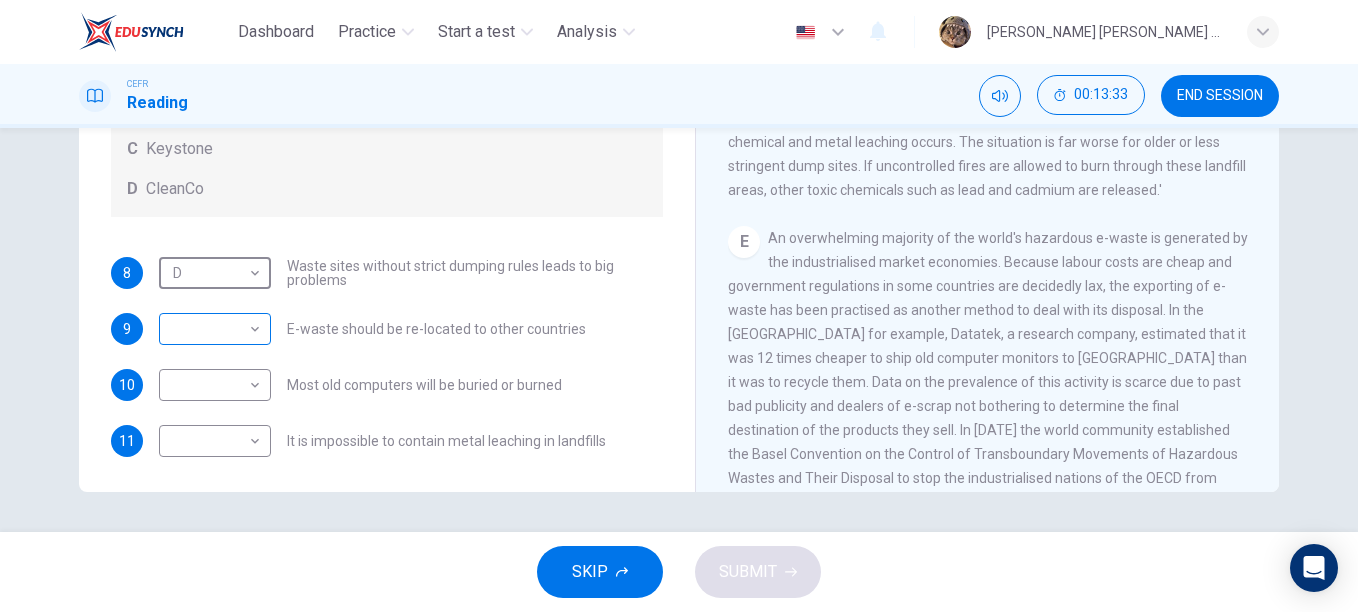 click on "Dashboard Practice Start a test Analysis English en ​ [PERSON_NAME] [PERSON_NAME] FADZIL CEFR Reading 00:13:33 END SESSION Questions 8 - 11 Look at the following list of statements and the list of
companies below.
Match each statement with the correct company. Write the correct letter A-D in the boxes below on your answer sheet.
NB  You may use any letter more than once. List of Companies A Noranda Smelter B Datatek C Keystone D CleanCo 8 D D ​ Waste sites without strict dumping rules leads to big problems 9 ​ ​ E-waste should be re-located to other countries 10 ​ ​ Most old computers will be buried or burned 11 ​ ​ It is impossible to contain metal leaching in landfills The Intense Rate of Change in the World CLICK TO ZOOM Click to Zoom A B C D E F G SKIP SUBMIT EduSynch - Online Language Proficiency Testing
Dashboard Practice Start a test Analysis Notifications © Copyright  2025" at bounding box center [679, 306] 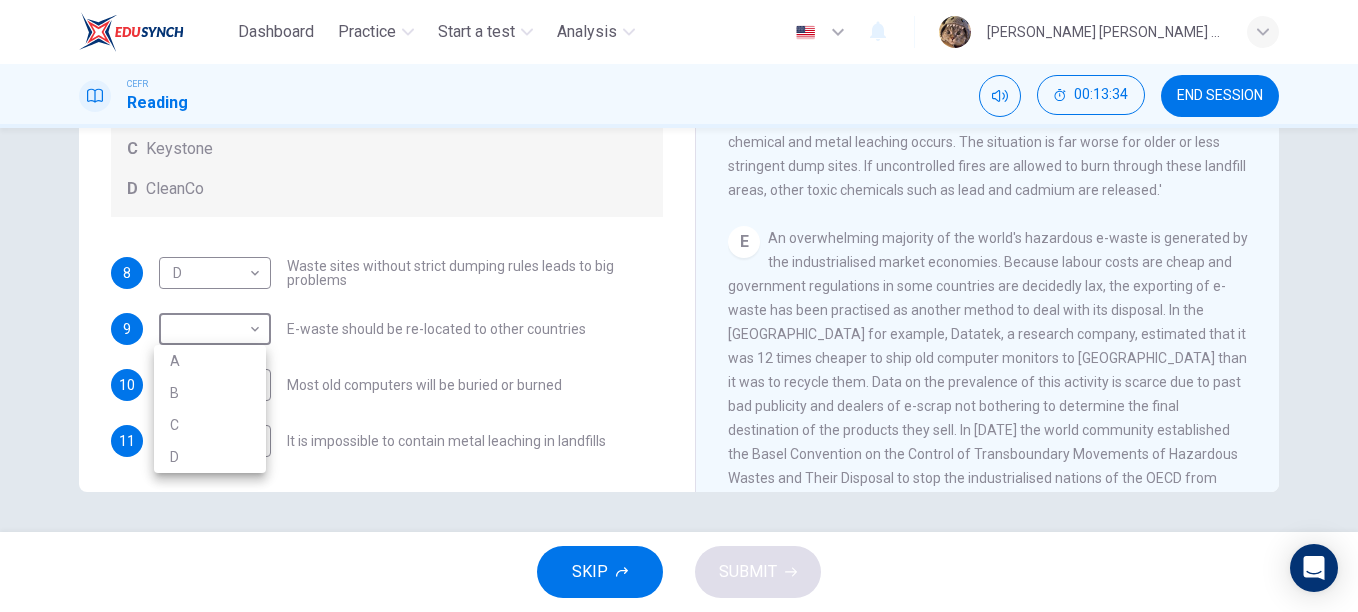 click on "B" at bounding box center [210, 393] 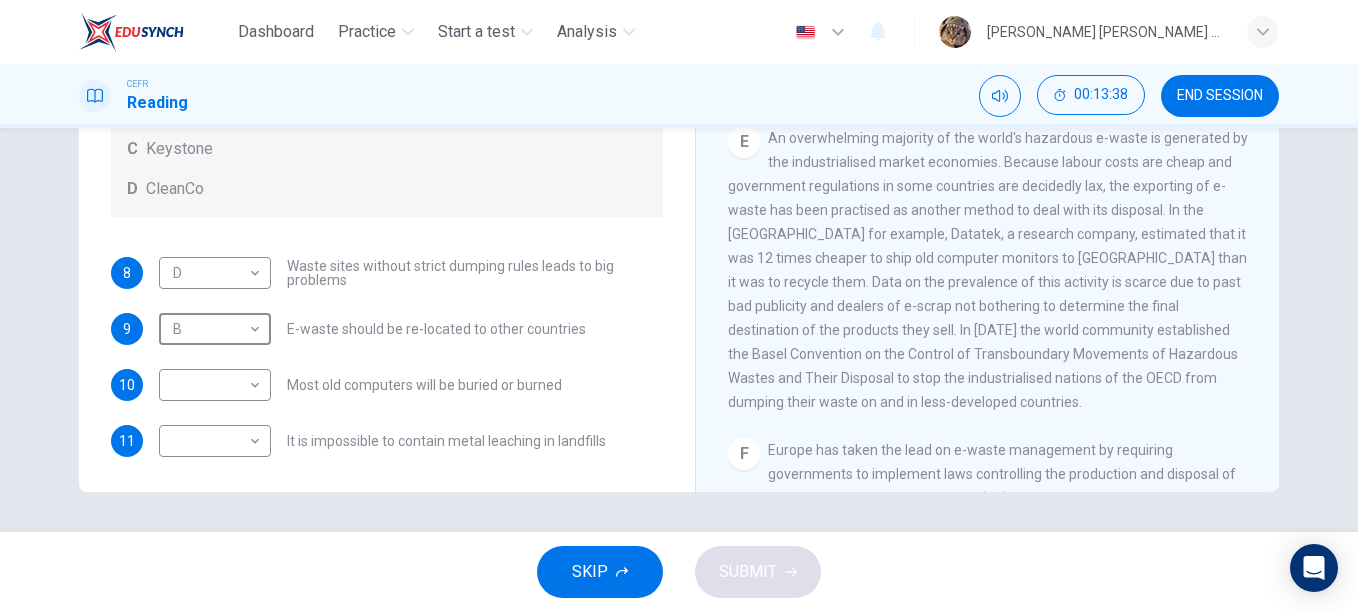 scroll, scrollTop: 1632, scrollLeft: 0, axis: vertical 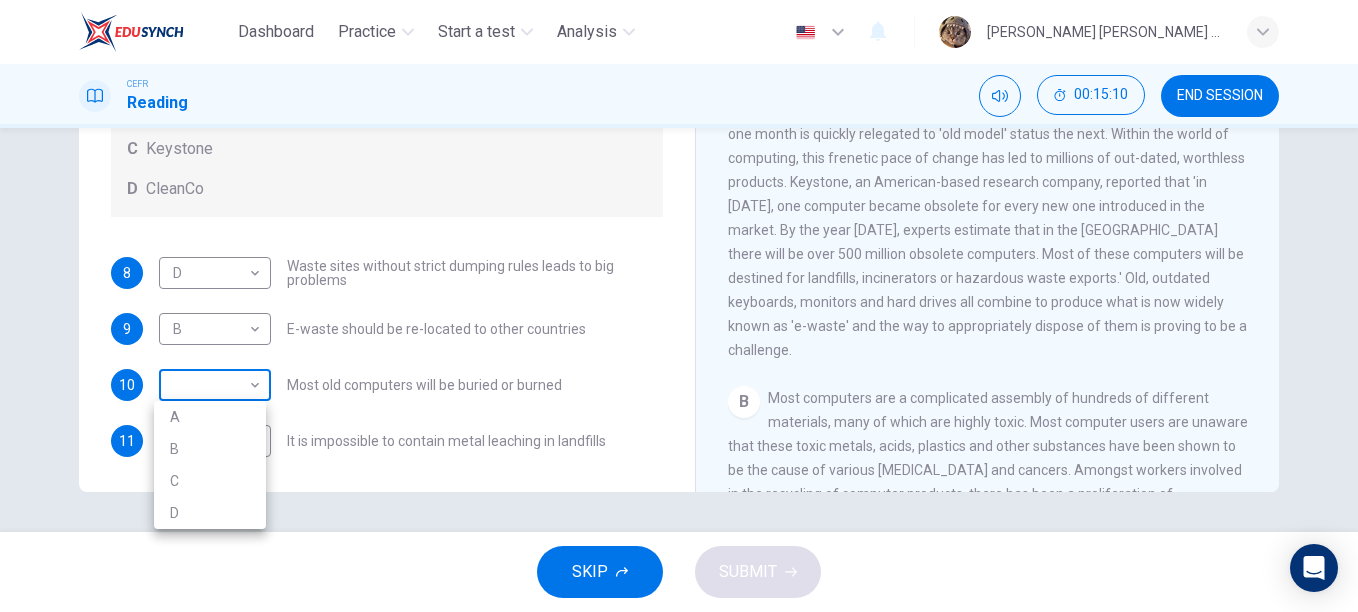 click on "Dashboard Practice Start a test Analysis English en ​ [PERSON_NAME] [PERSON_NAME] FADZIL CEFR Reading 00:15:10 END SESSION Questions 8 - 11 Look at the following list of statements and the list of
companies below.
Match each statement with the correct company. Write the correct letter A-D in the boxes below on your answer sheet.
NB  You may use any letter more than once. List of Companies A Noranda Smelter B Datatek C Keystone D CleanCo 8 D D ​ Waste sites without strict dumping rules leads to big problems 9 B B ​ E-waste should be re-located to other countries 10 ​ ​ Most old computers will be buried or burned 11 ​ ​ It is impossible to contain metal leaching in landfills The Intense Rate of Change in the World CLICK TO ZOOM Click to Zoom A B C D E F G SKIP SUBMIT EduSynch - Online Language Proficiency Testing
Dashboard Practice Start a test Analysis Notifications © Copyright  2025 A B C D" at bounding box center (679, 306) 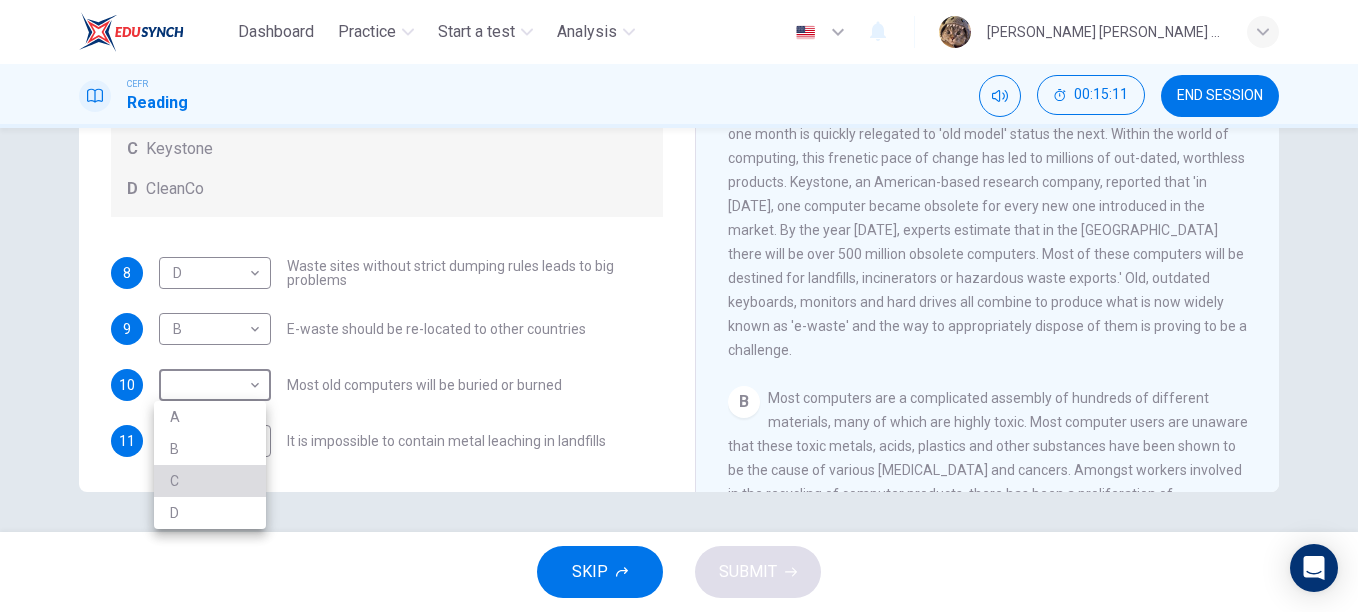 click on "C" at bounding box center (210, 481) 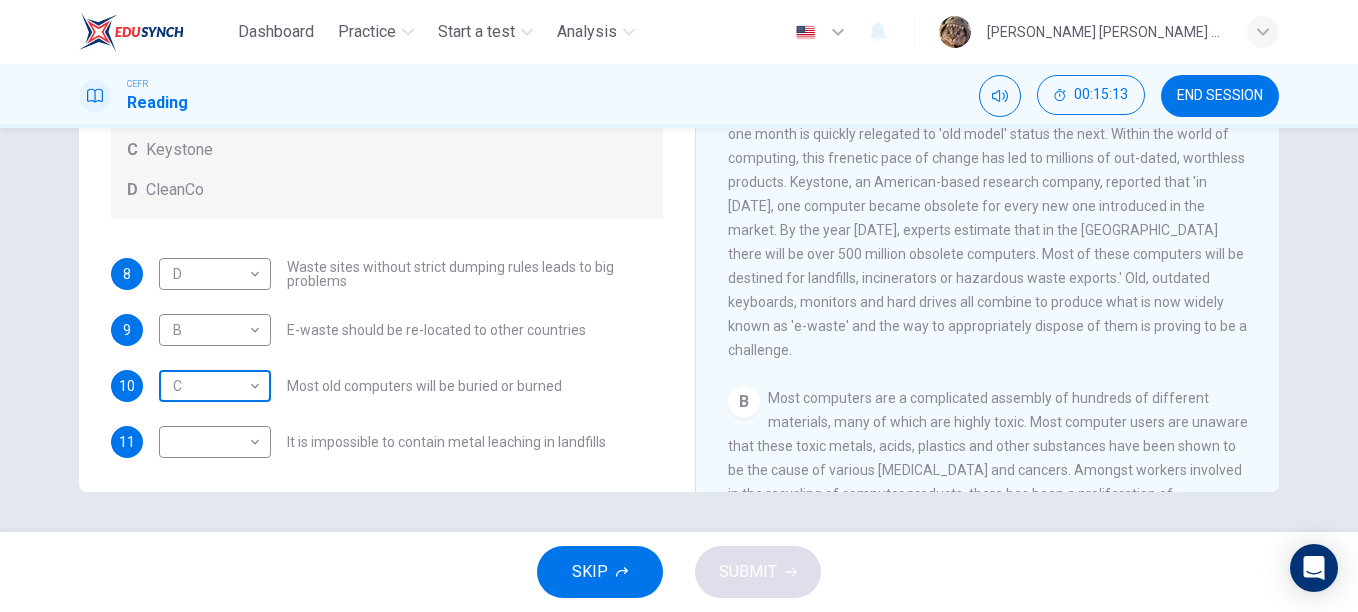 scroll, scrollTop: 105, scrollLeft: 0, axis: vertical 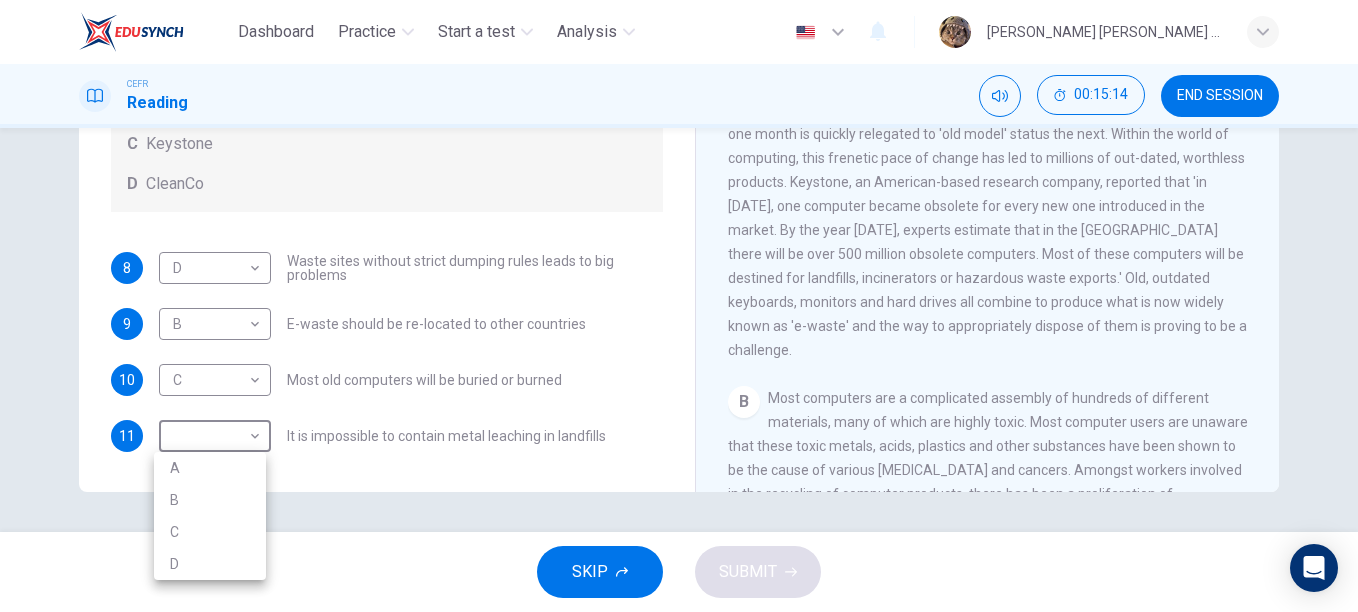 click on "Dashboard Practice Start a test Analysis English en ​ [PERSON_NAME] [PERSON_NAME] FADZIL CEFR Reading 00:15:14 END SESSION Questions 8 - 11 Look at the following list of statements and the list of
companies below.
Match each statement with the correct company. Write the correct letter A-D in the boxes below on your answer sheet.
NB  You may use any letter more than once. List of Companies A Noranda Smelter B Datatek C Keystone D CleanCo 8 D D ​ Waste sites without strict dumping rules leads to big problems 9 B B ​ E-waste should be re-located to other countries 10 C C ​ Most old computers will be buried or burned 11 ​ ​ It is impossible to contain metal leaching in landfills The Intense Rate of Change in the World CLICK TO ZOOM Click to Zoom A B C D E F G SKIP SUBMIT EduSynch - Online Language Proficiency Testing
Dashboard Practice Start a test Analysis Notifications © Copyright  2025 A B C D" at bounding box center [679, 306] 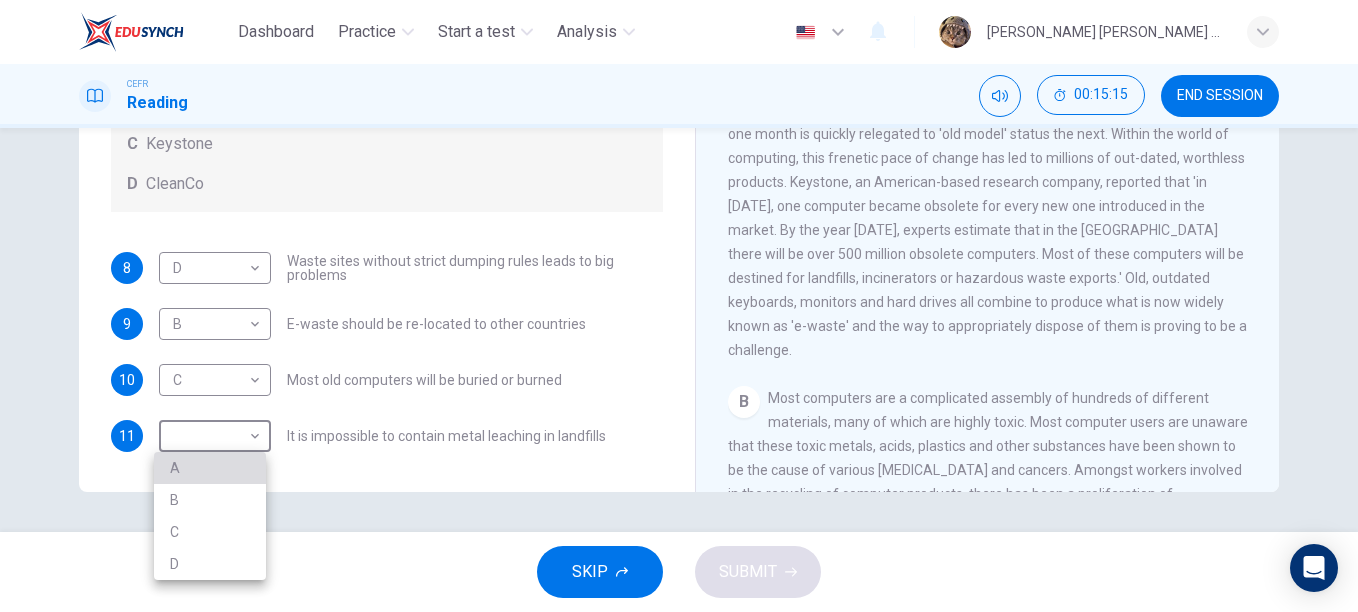 click on "A" at bounding box center (210, 468) 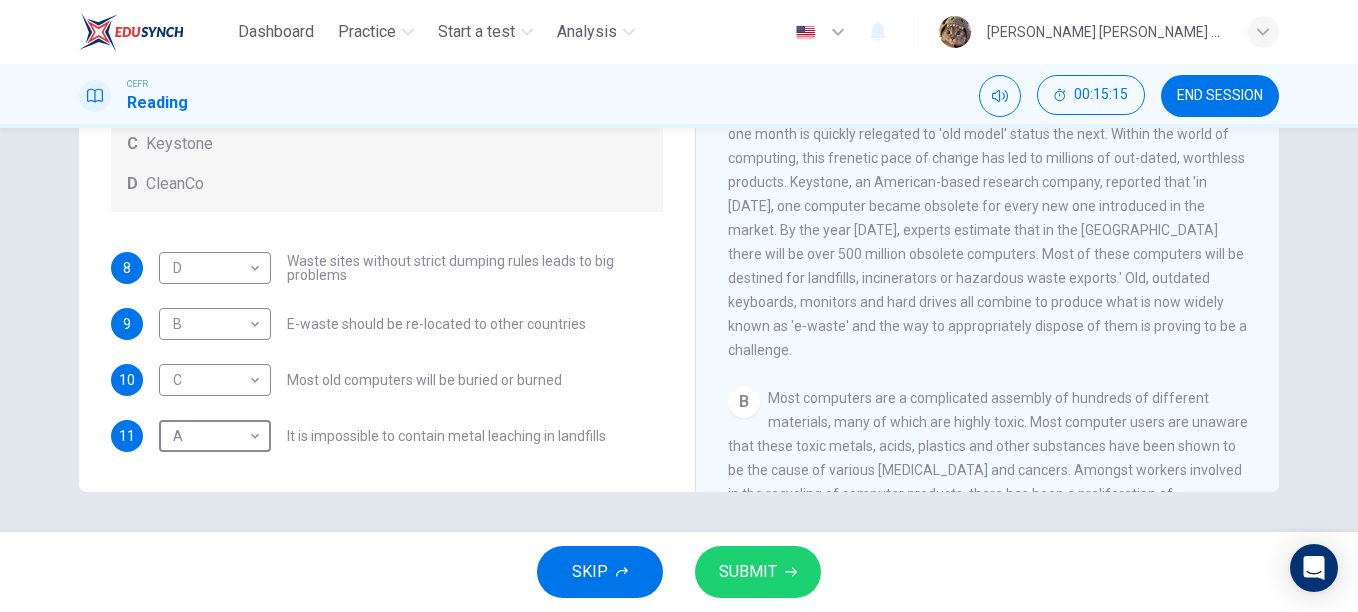 click on "SUBMIT" at bounding box center [748, 572] 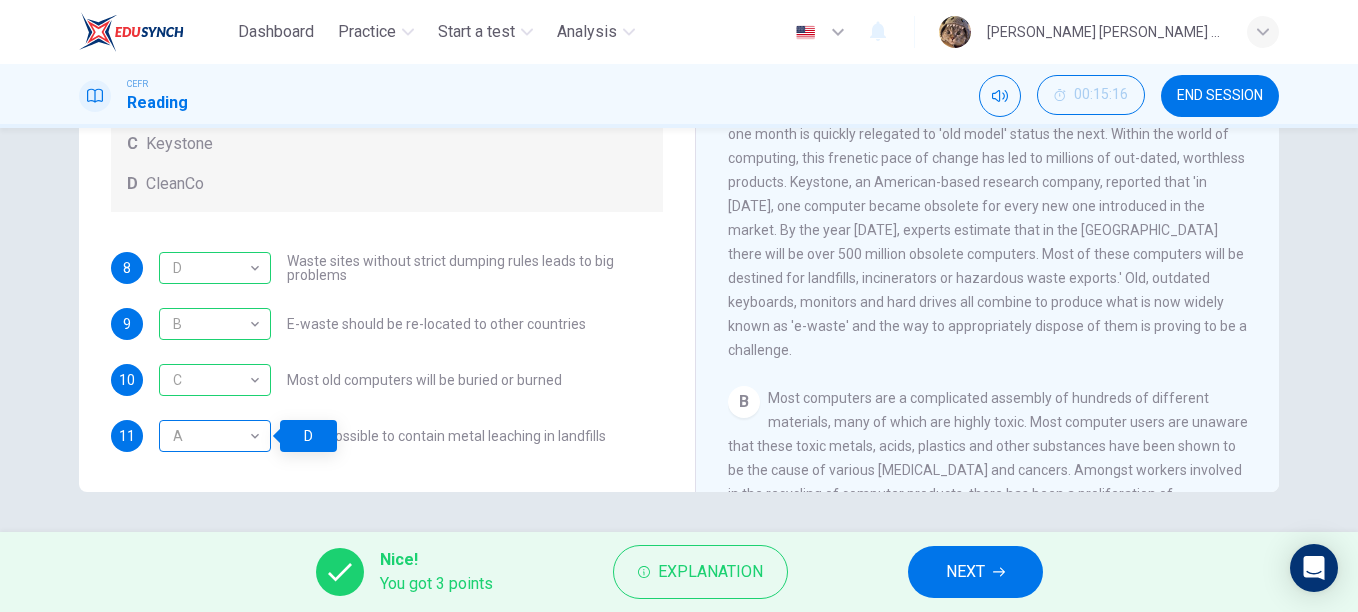 click on "A" at bounding box center [211, 436] 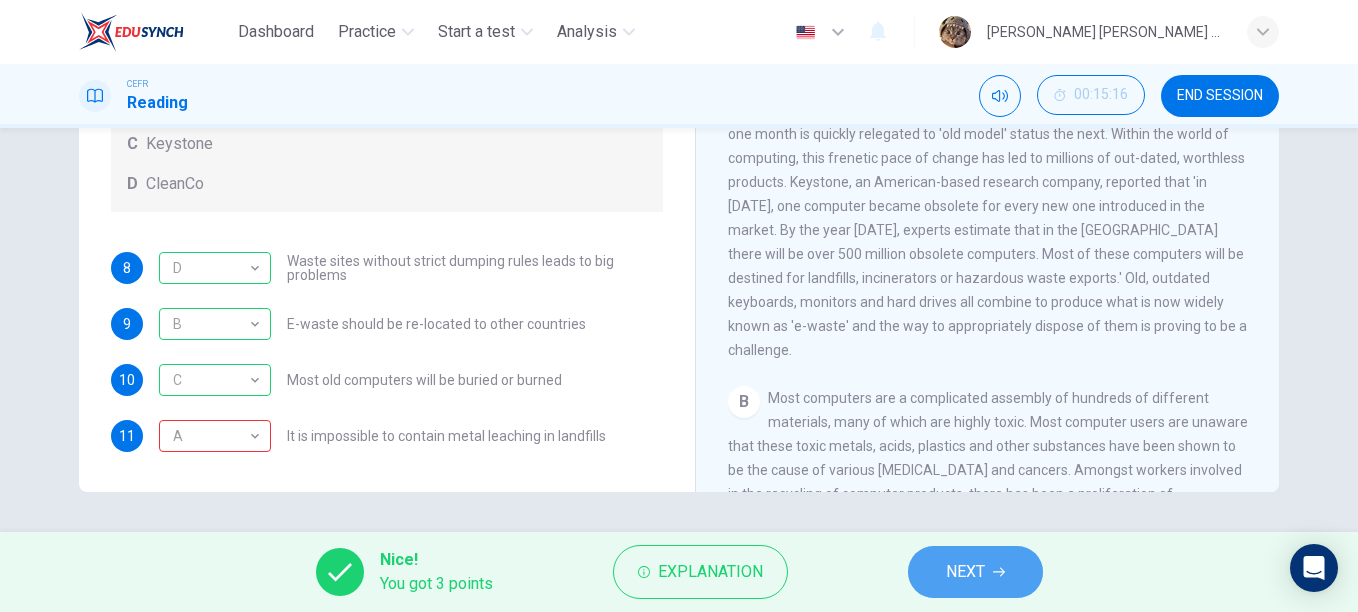 click on "NEXT" at bounding box center [975, 572] 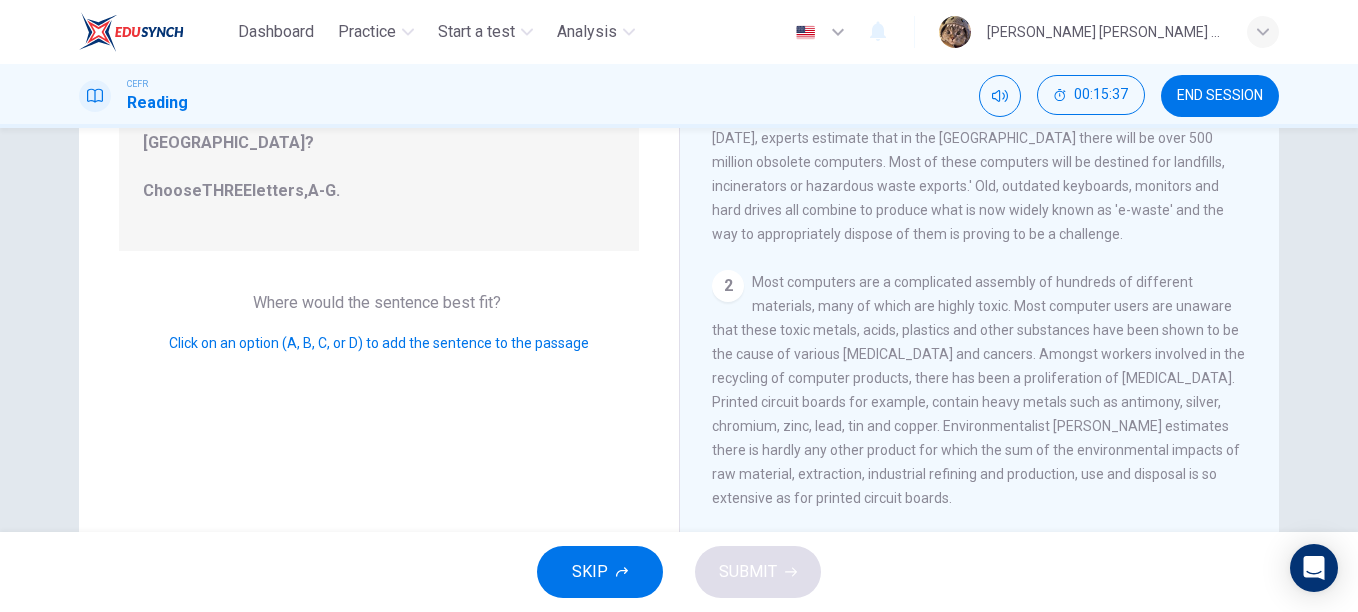 scroll, scrollTop: 171, scrollLeft: 0, axis: vertical 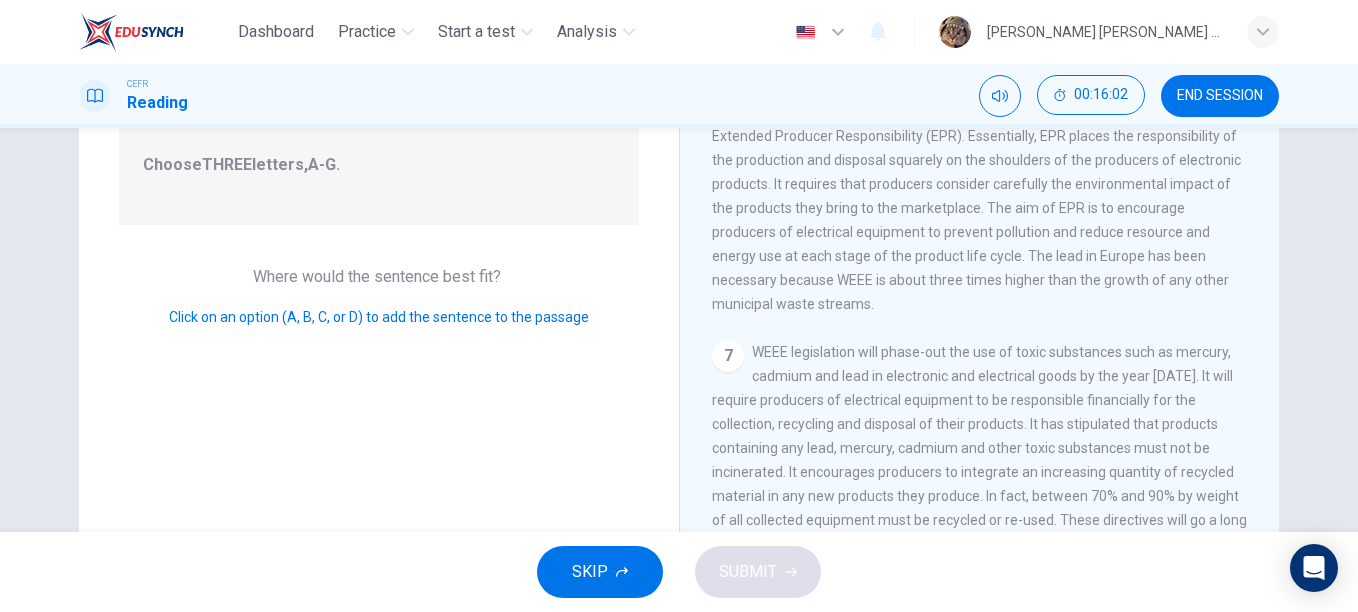 click on "Click on an option (A, B, C, or D) to add the sentence to the passage" at bounding box center (379, 317) 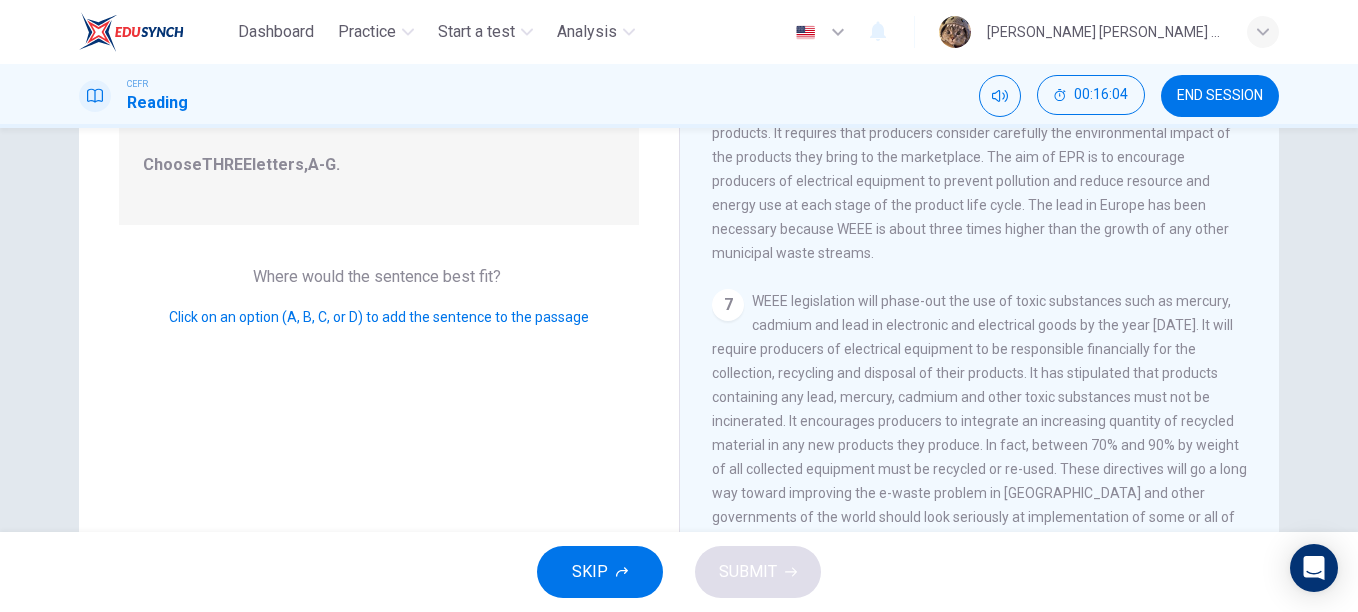 scroll, scrollTop: 1468, scrollLeft: 0, axis: vertical 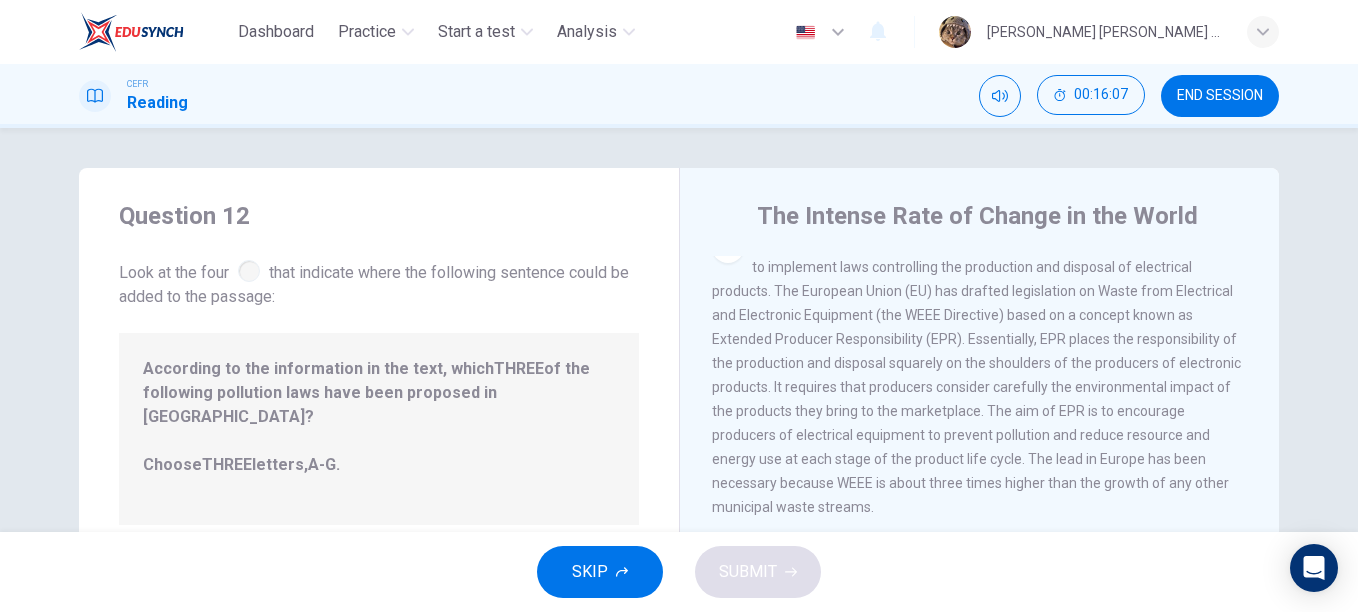click on "According to the information in the text, which  THREE  of the following pollution laws have been proposed in [GEOGRAPHIC_DATA]? Choose  THREE  letters,  A-G ." at bounding box center (379, 429) 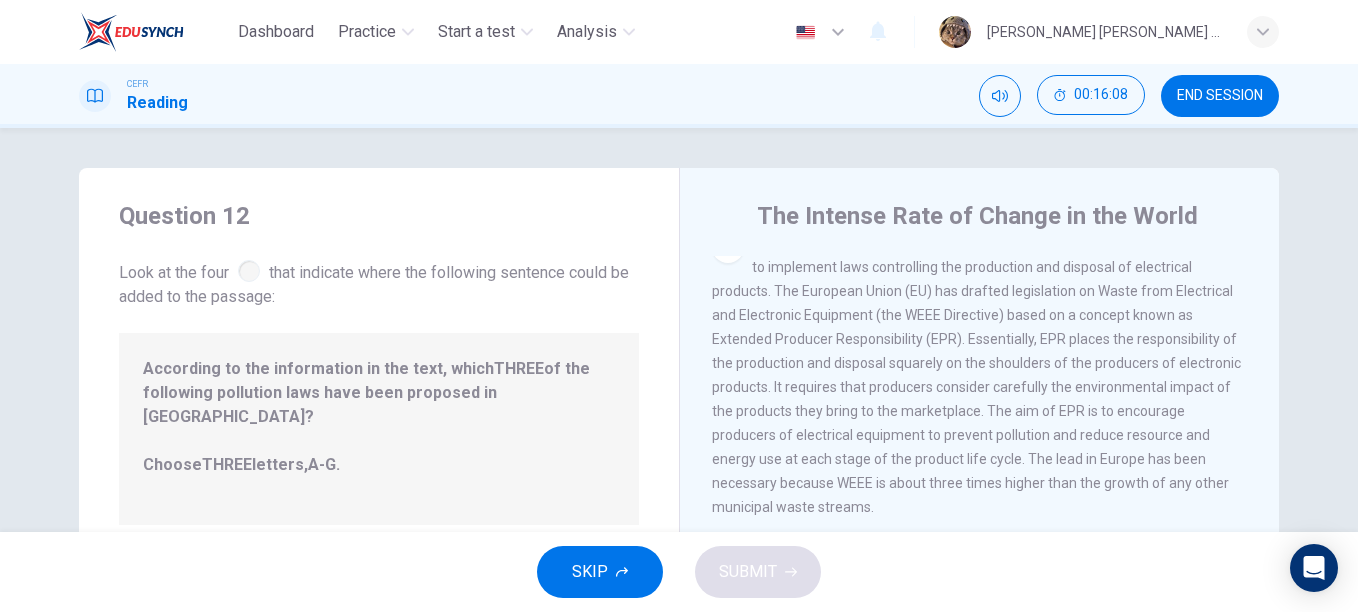 click on "According to the information in the text, which  THREE  of the following pollution laws have been proposed in [GEOGRAPHIC_DATA]? Choose  THREE  letters,  A-G ." at bounding box center [379, 429] 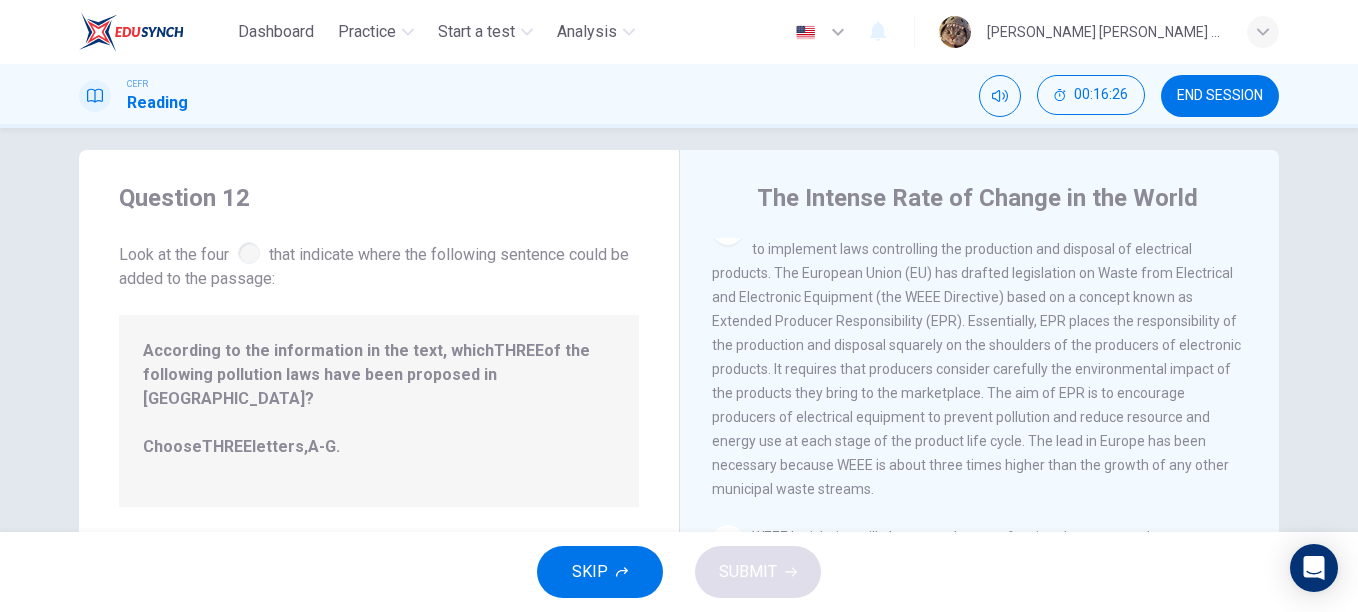 scroll, scrollTop: 0, scrollLeft: 0, axis: both 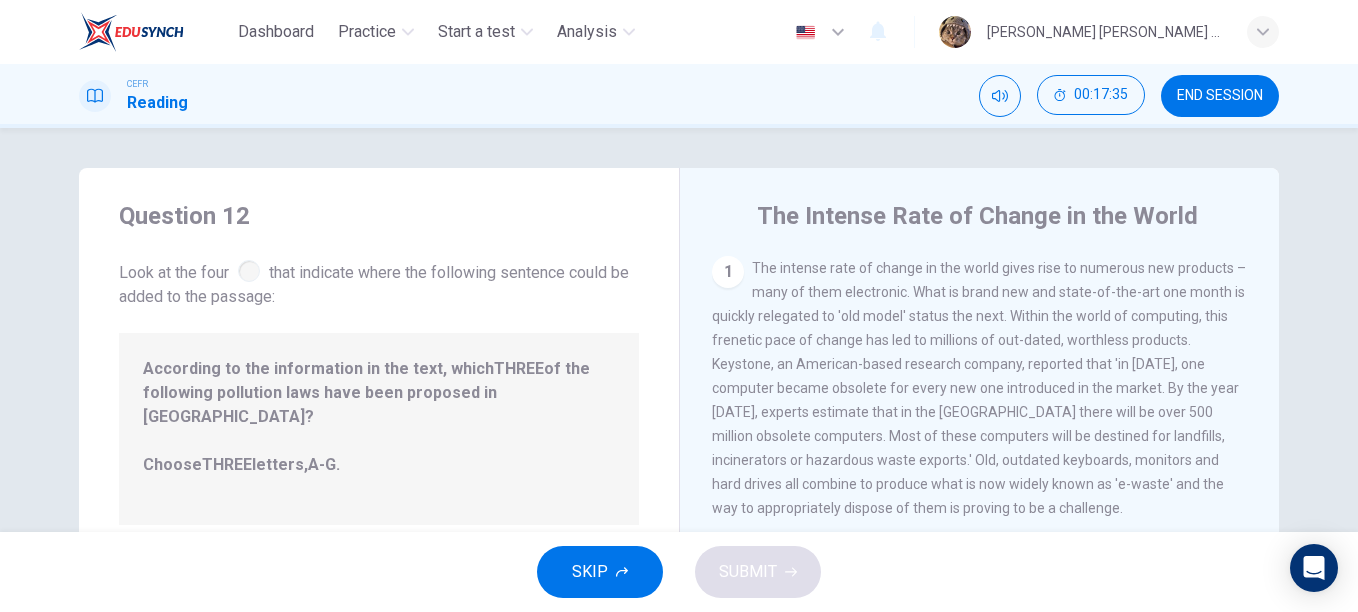 click at bounding box center [249, 271] 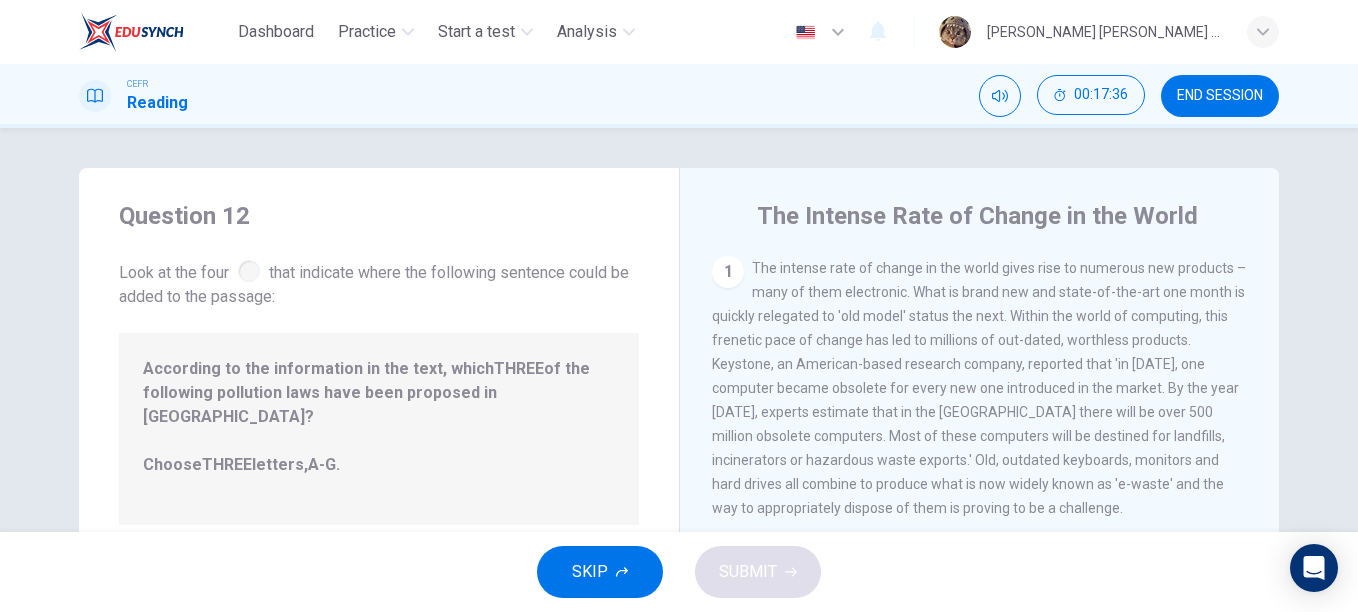 click on "According to the information in the text, which  THREE  of the following pollution laws have been proposed in [GEOGRAPHIC_DATA]? Choose  THREE  letters,  A-G ." at bounding box center [379, 429] 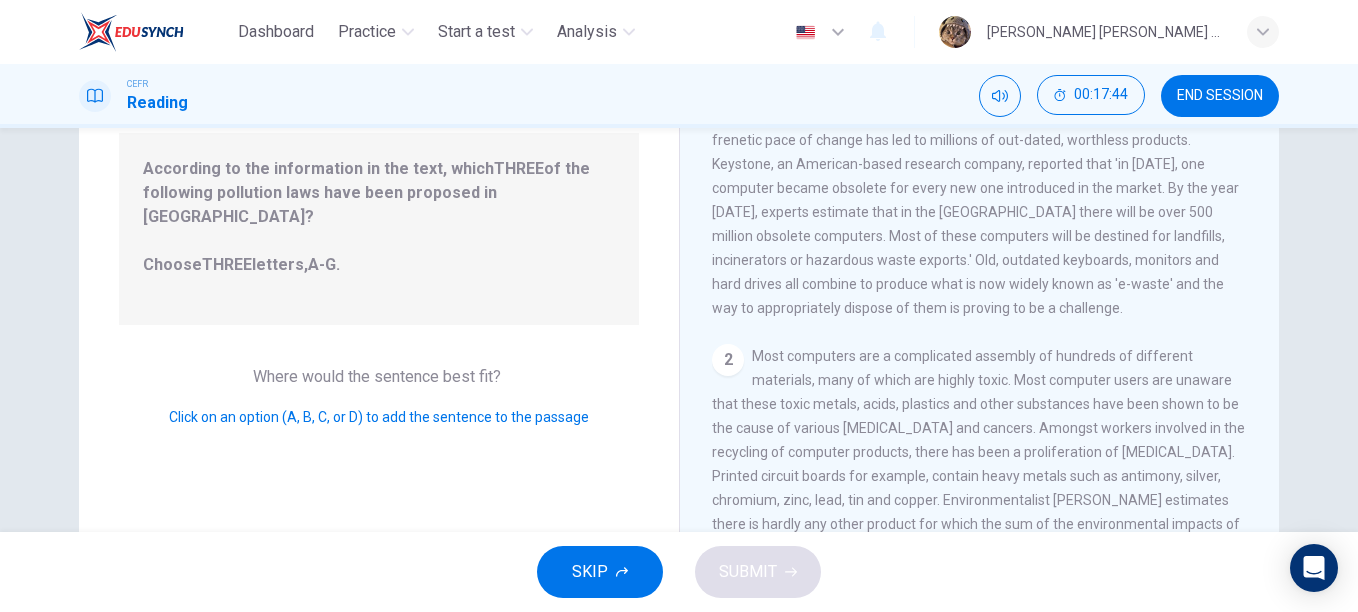 scroll, scrollTop: 371, scrollLeft: 0, axis: vertical 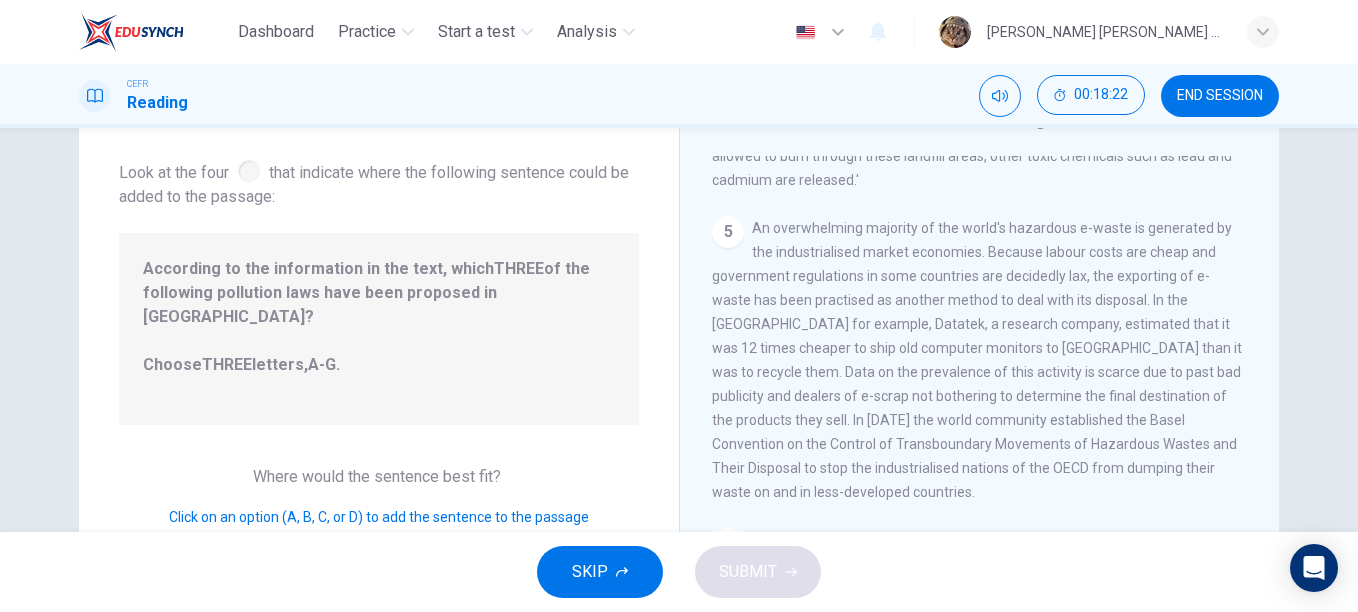click at bounding box center (249, 171) 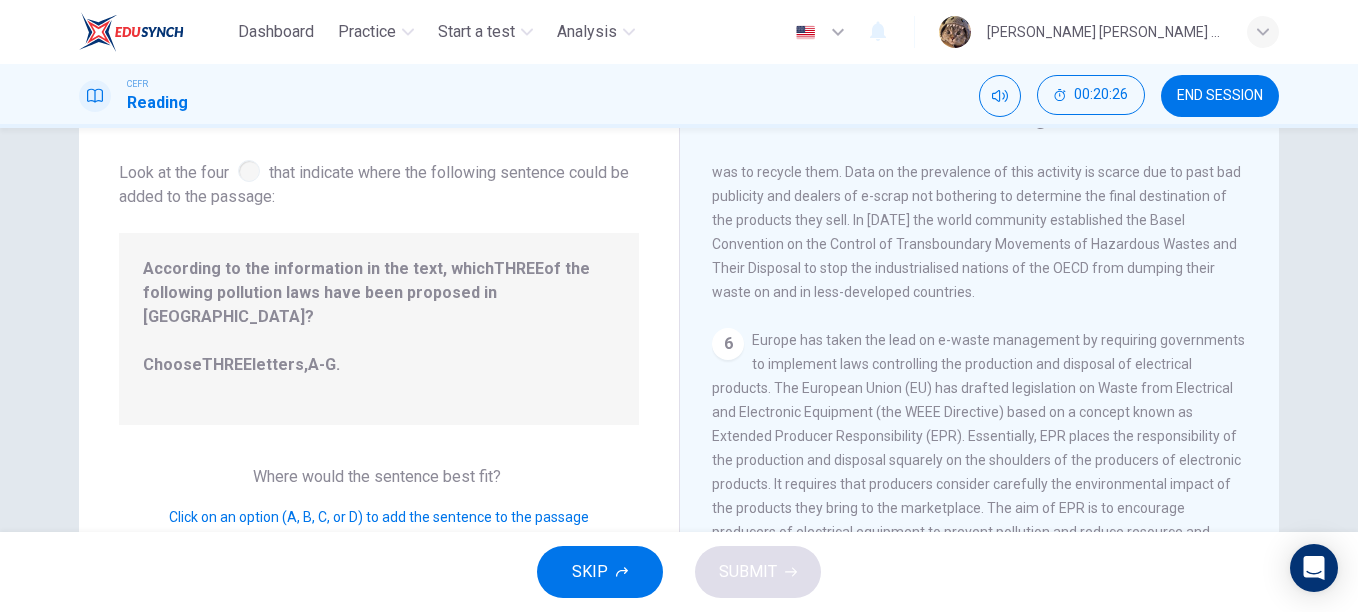 scroll, scrollTop: 1468, scrollLeft: 0, axis: vertical 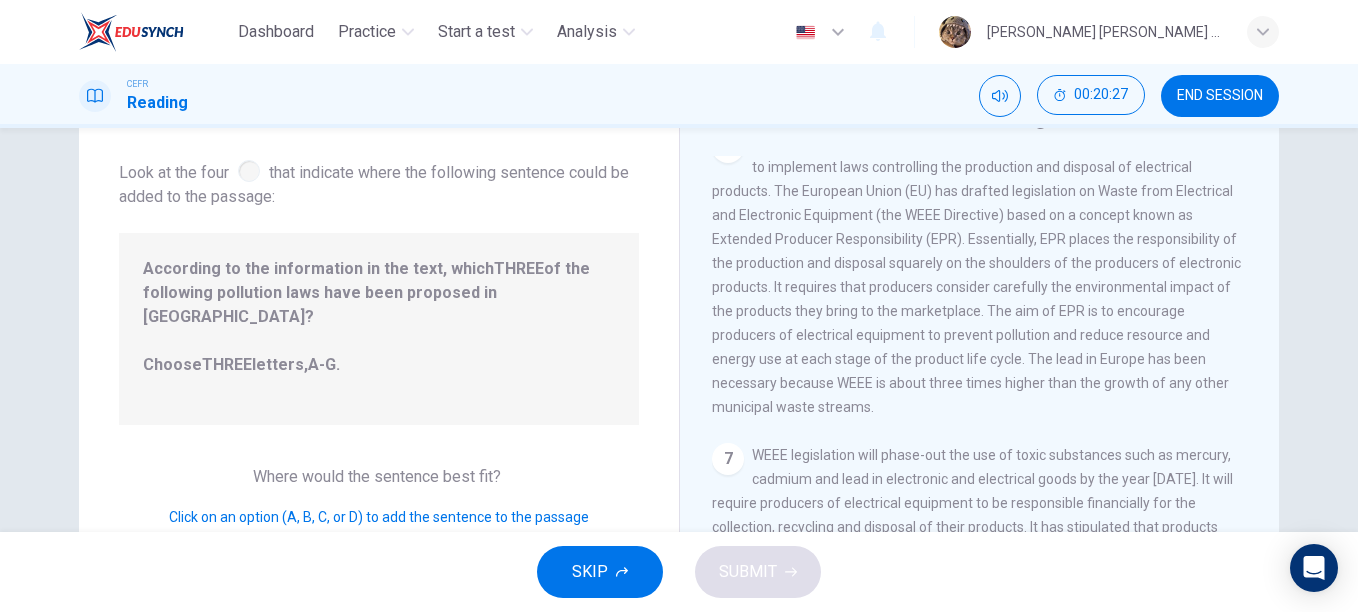 click on "7" at bounding box center [728, 459] 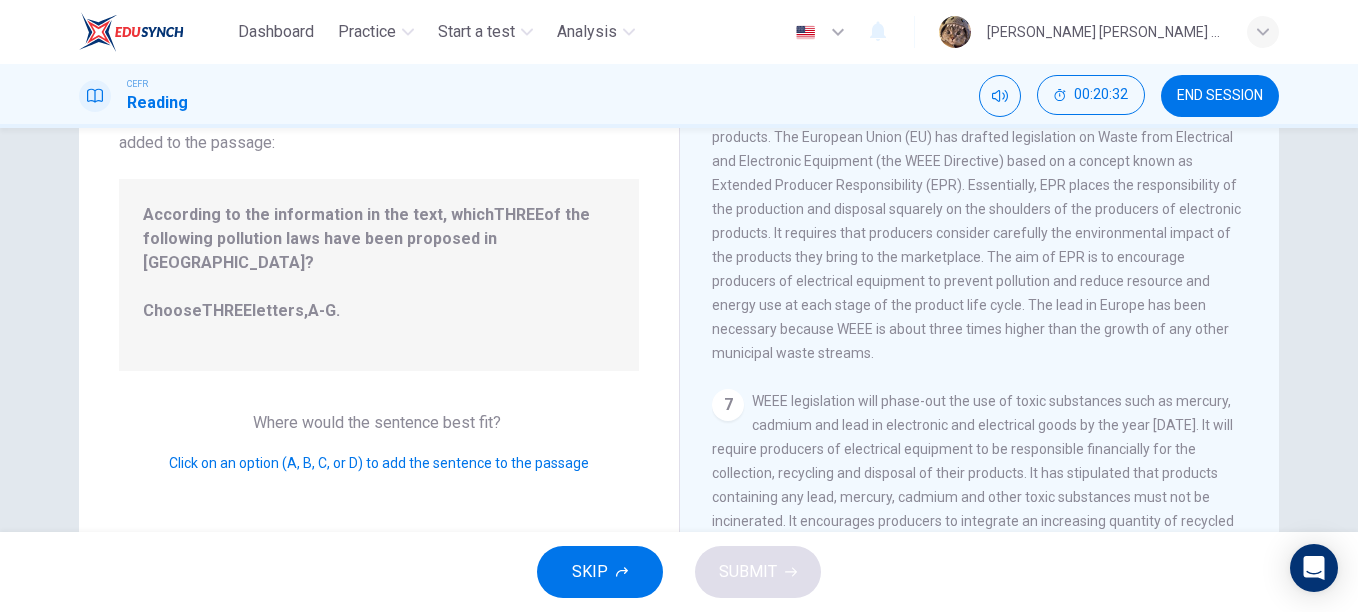 scroll, scrollTop: 200, scrollLeft: 0, axis: vertical 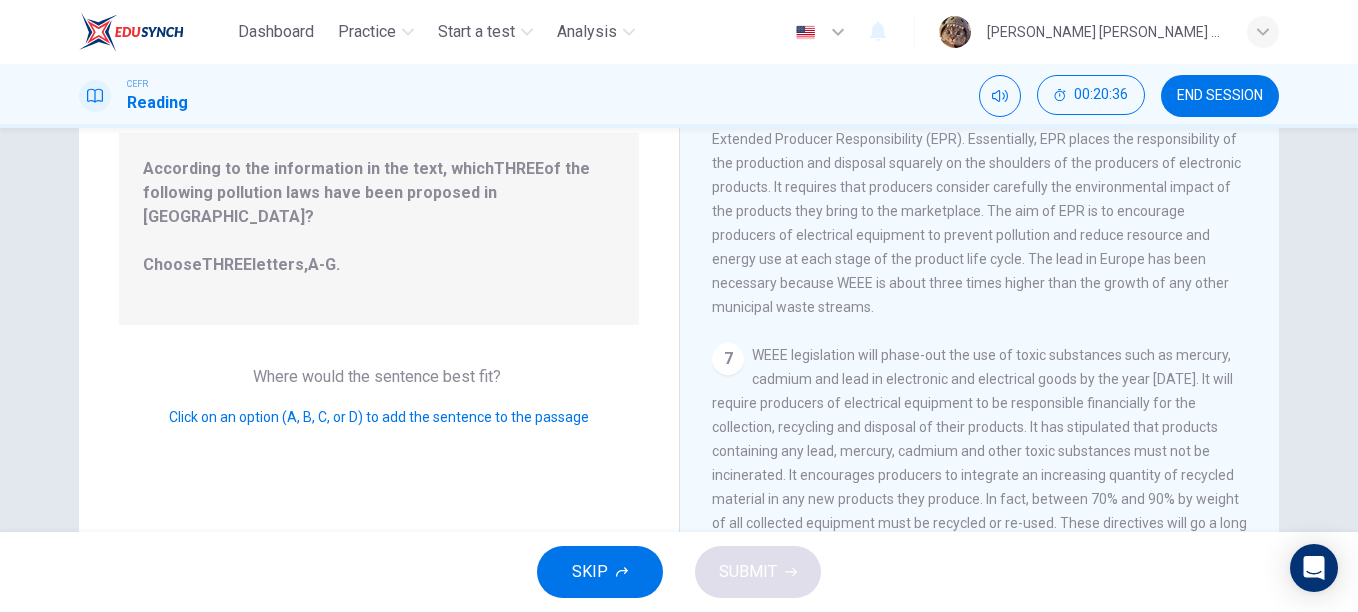 drag, startPoint x: 144, startPoint y: 240, endPoint x: 419, endPoint y: 229, distance: 275.2199 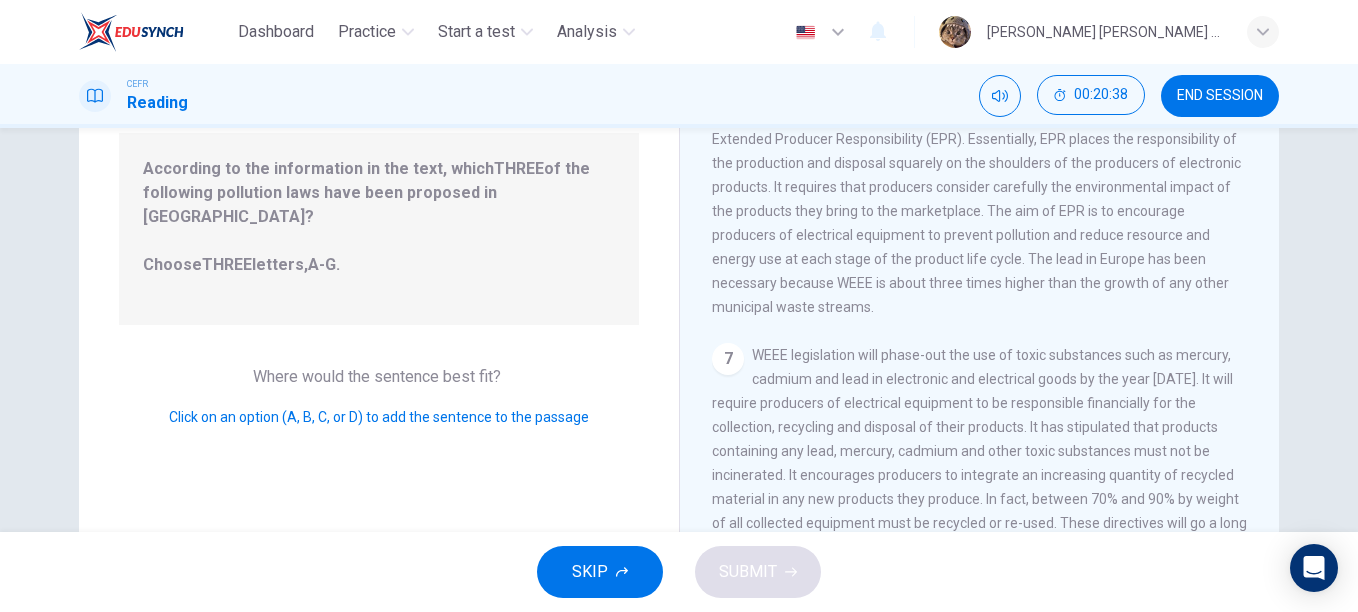 drag, startPoint x: 144, startPoint y: 243, endPoint x: 324, endPoint y: 239, distance: 180.04443 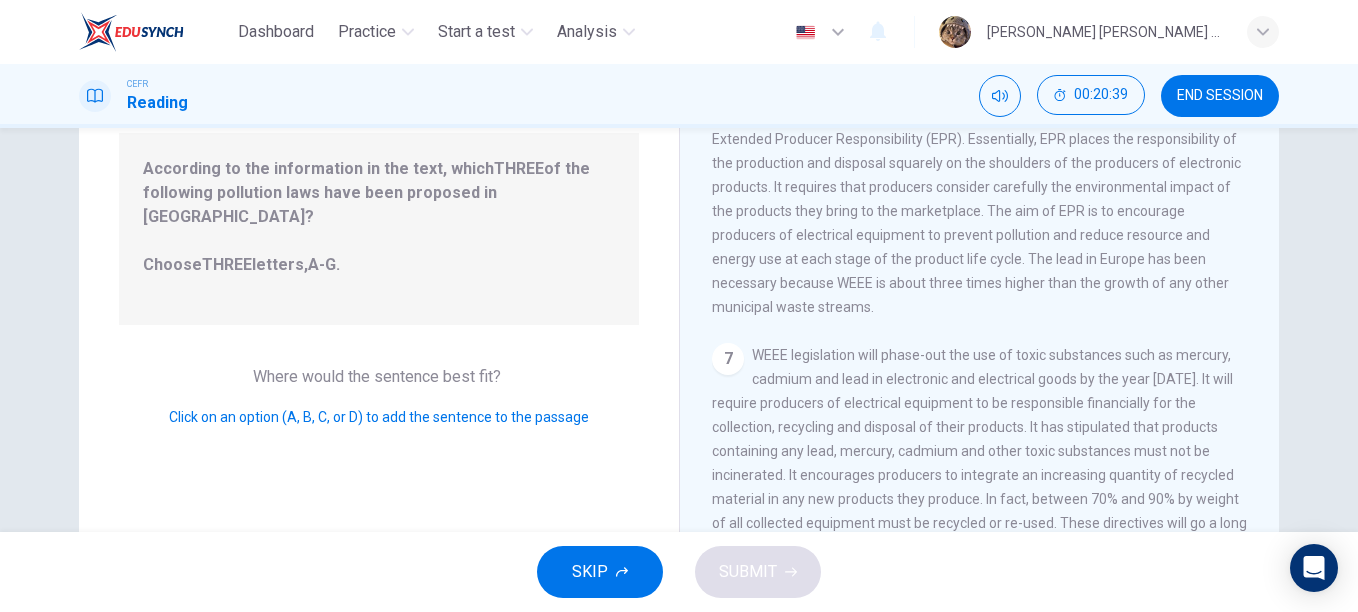 click on "Click on an option (A, B, C, or D) to add the sentence to the passage" at bounding box center (379, 417) 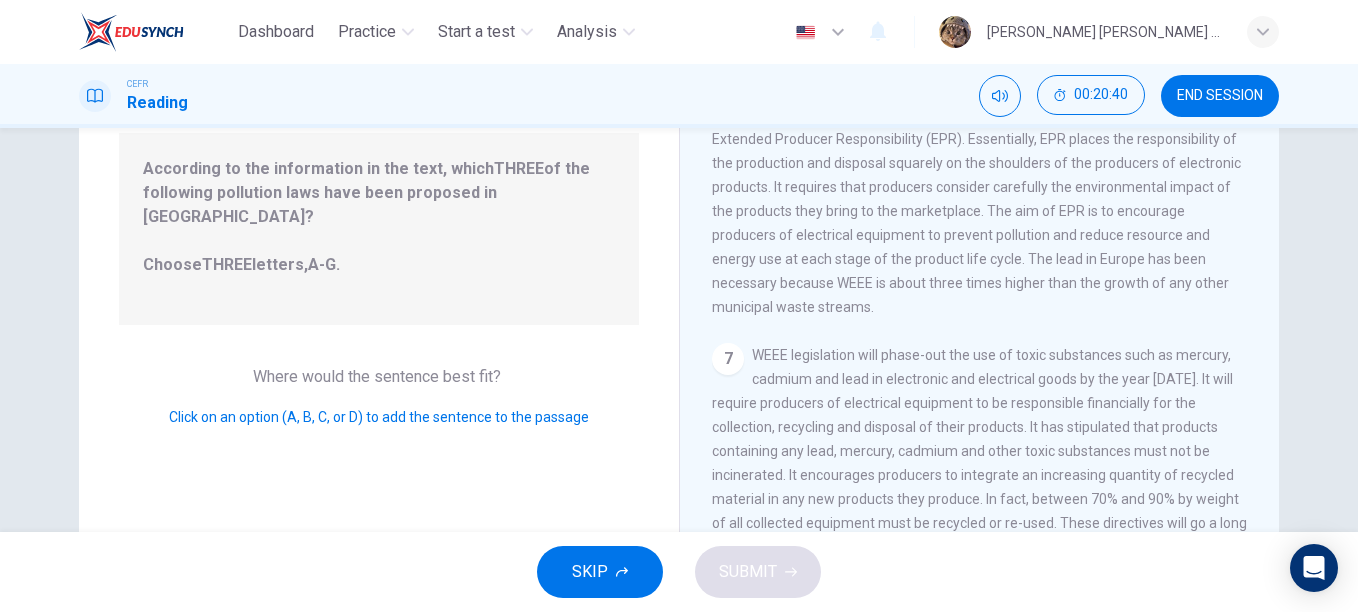 drag, startPoint x: 340, startPoint y: 389, endPoint x: 383, endPoint y: 392, distance: 43.104523 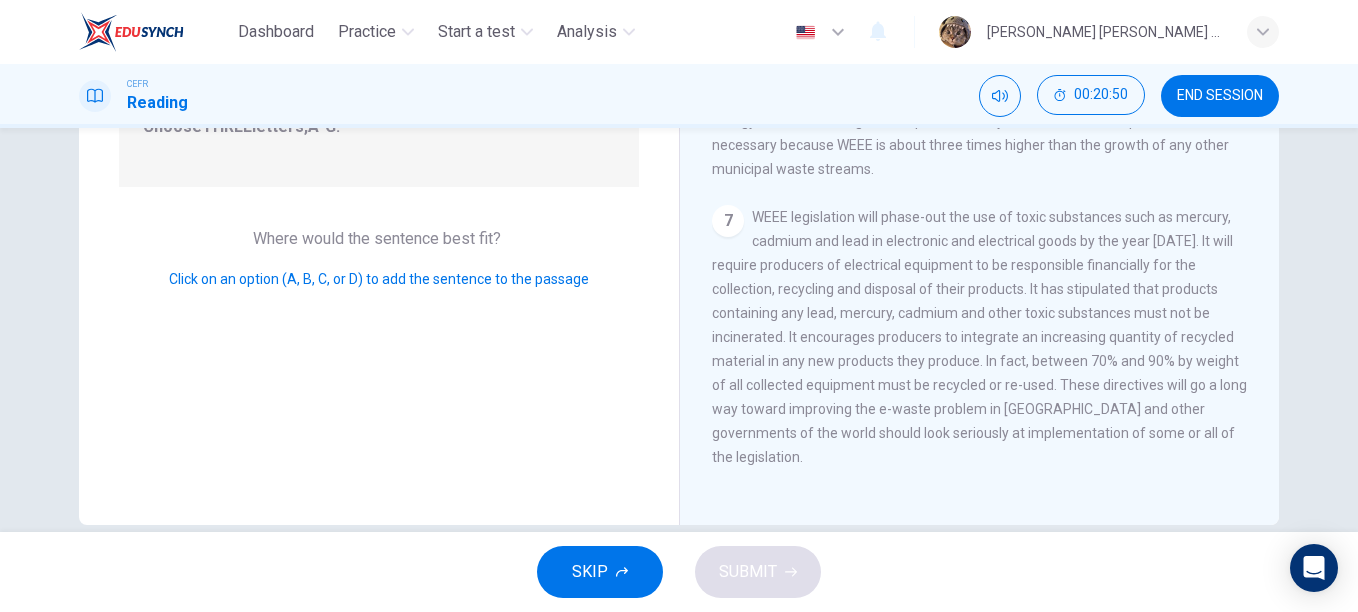 scroll, scrollTop: 371, scrollLeft: 0, axis: vertical 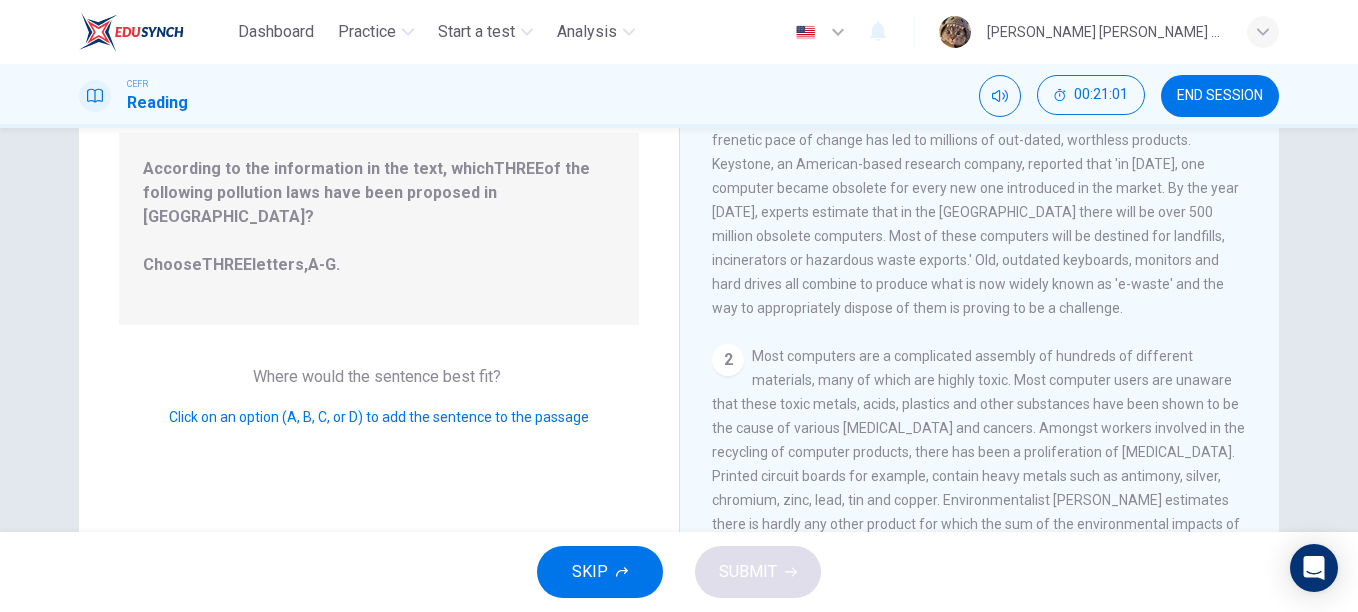 click on "SKIP" at bounding box center (590, 572) 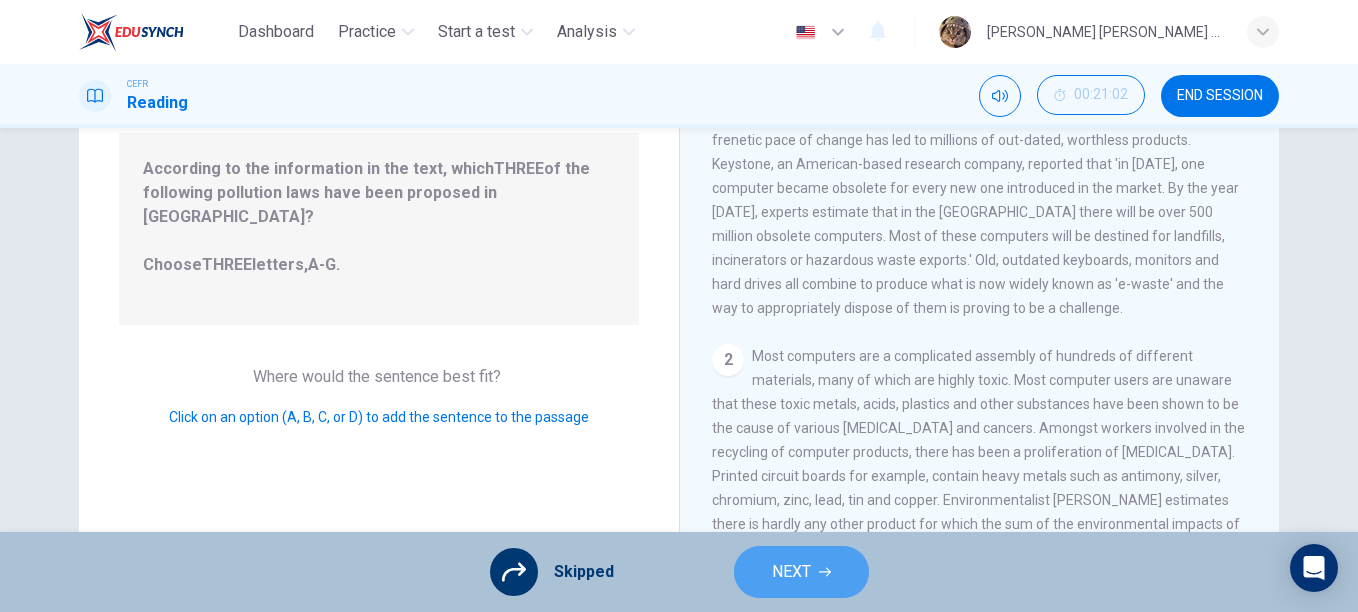 click on "NEXT" at bounding box center [801, 572] 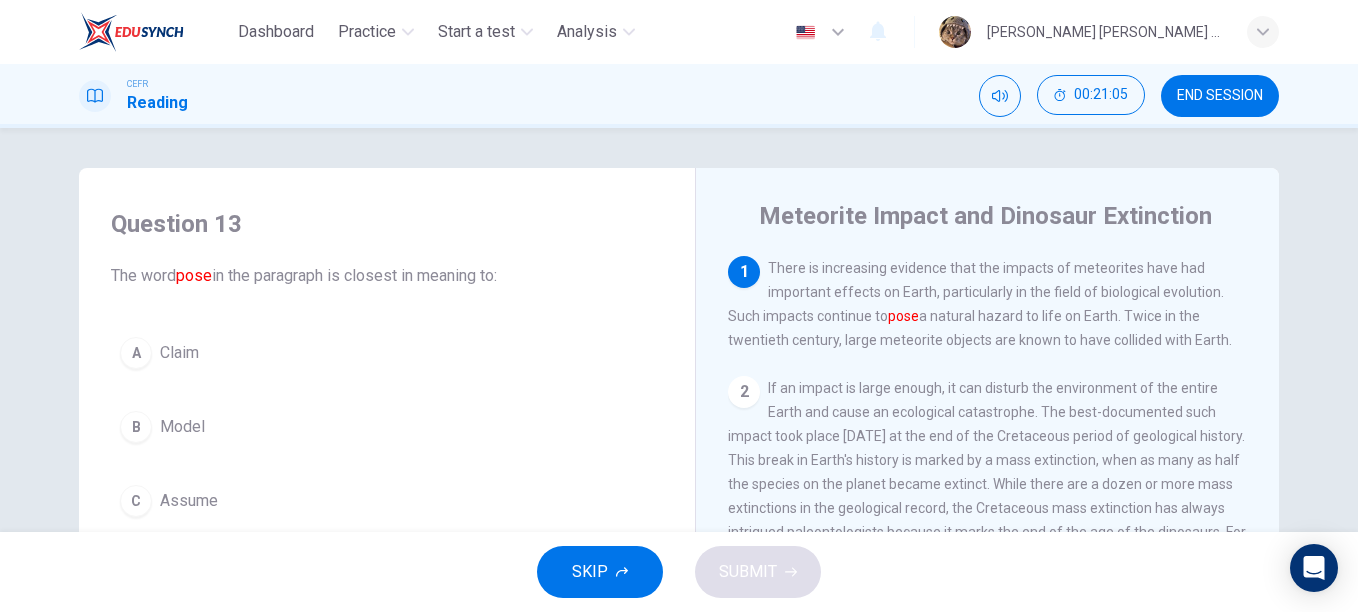 scroll, scrollTop: 100, scrollLeft: 0, axis: vertical 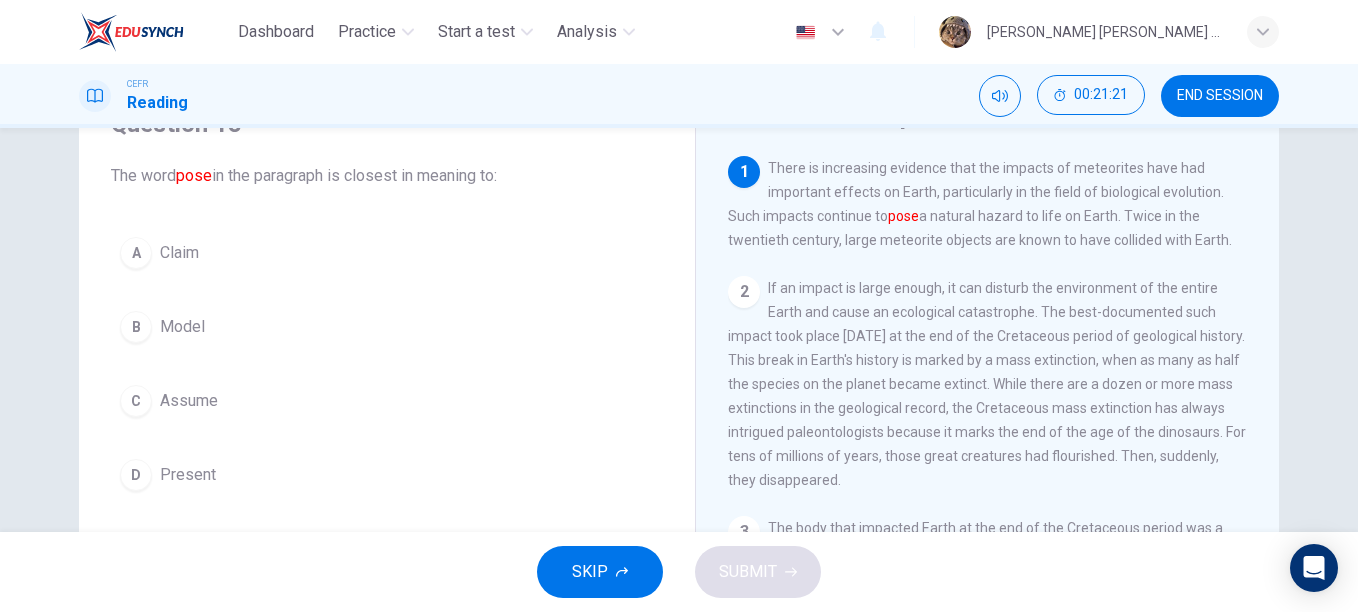 click on "D" at bounding box center [136, 475] 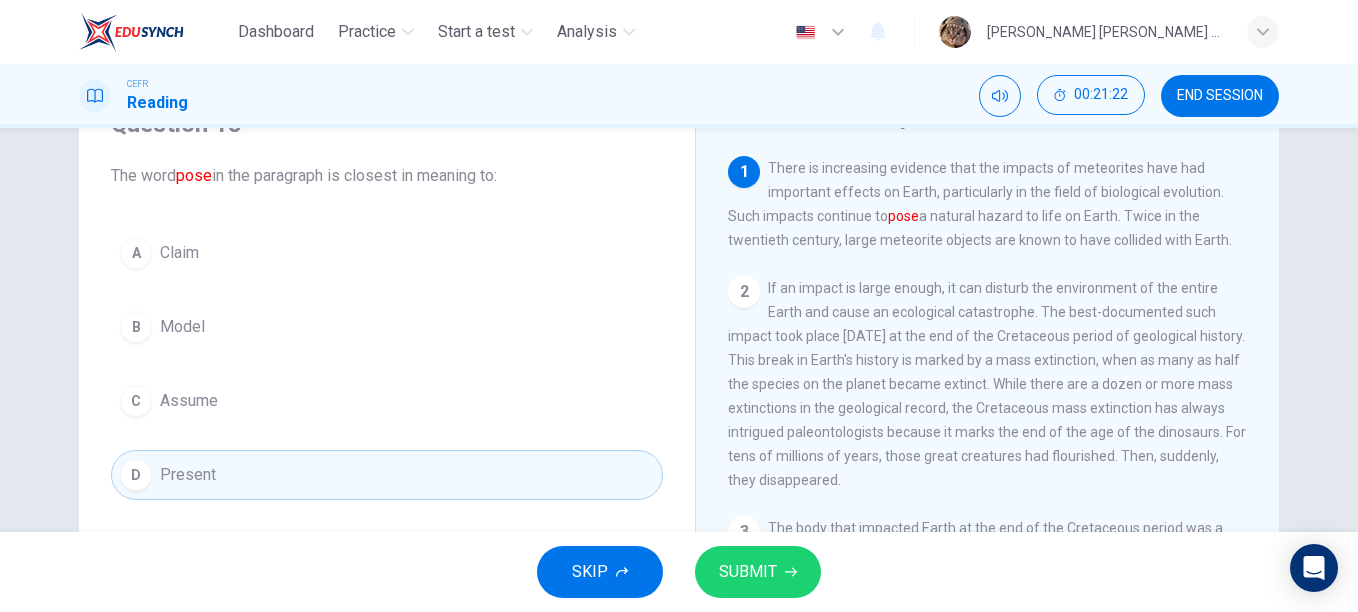 click on "SKIP SUBMIT" at bounding box center [679, 572] 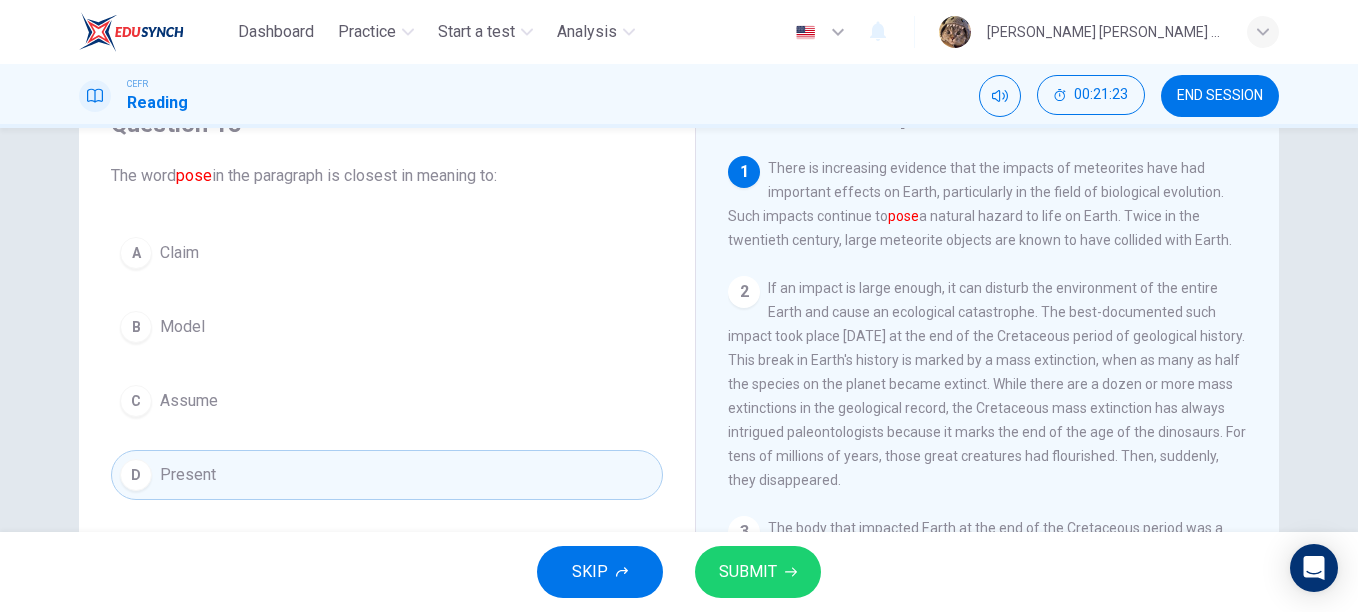 click on "SUBMIT" at bounding box center (758, 572) 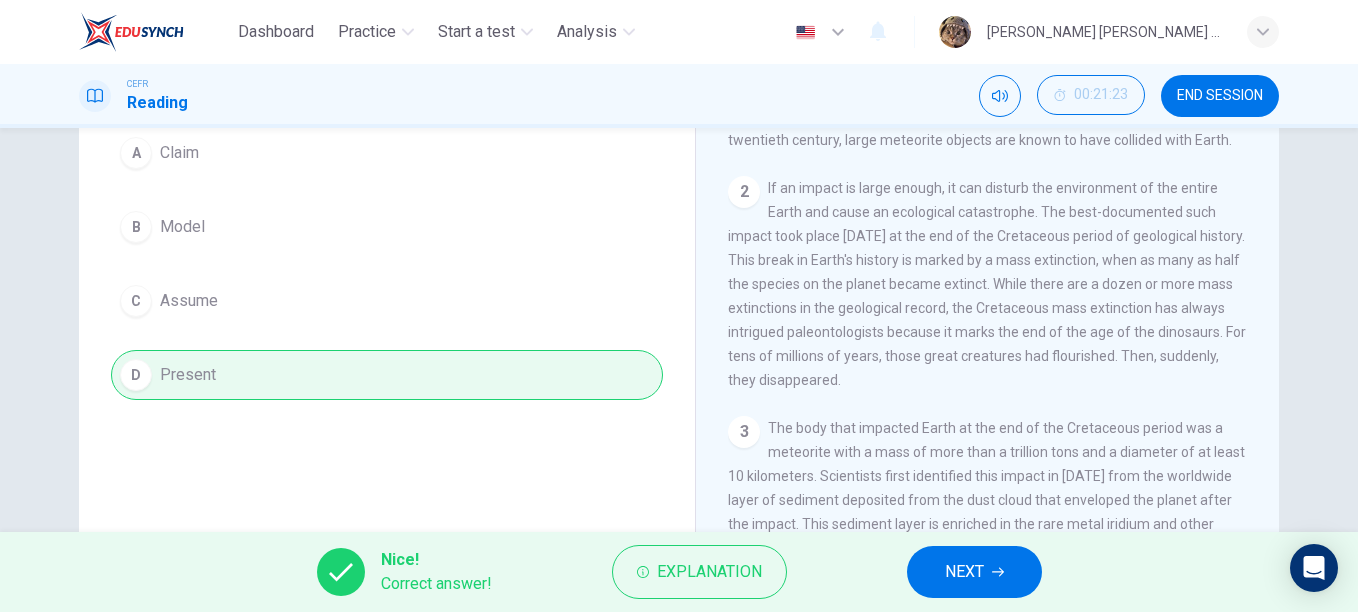 click on "NEXT" at bounding box center [964, 572] 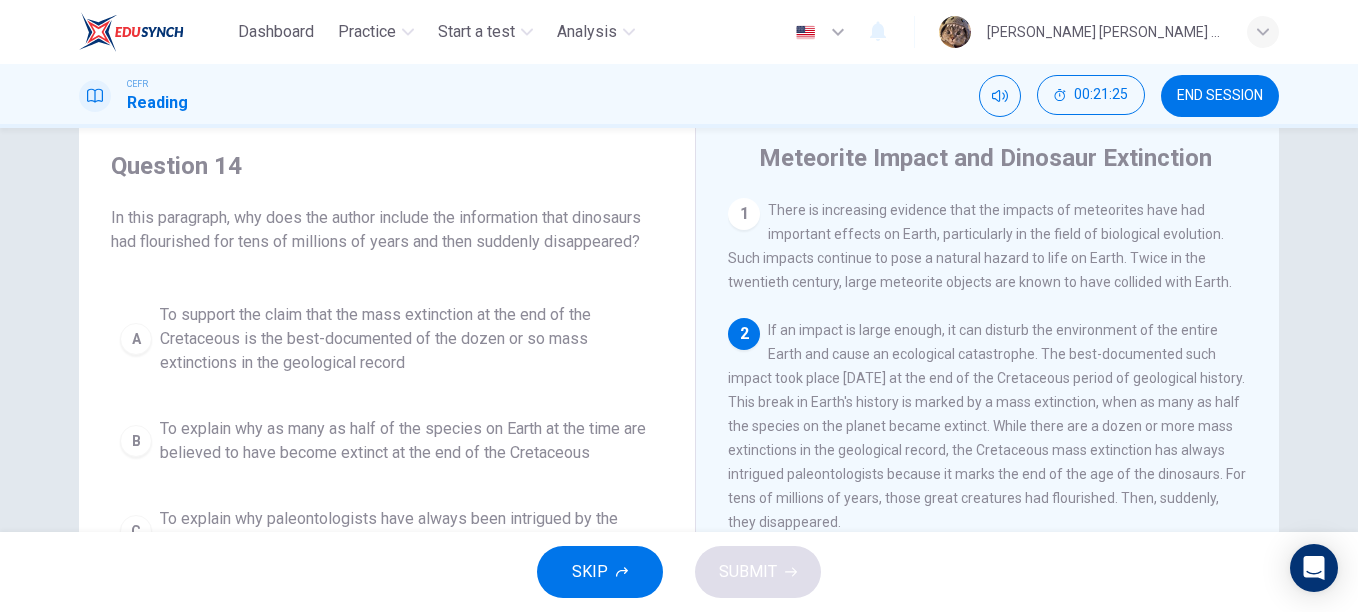 scroll, scrollTop: 24, scrollLeft: 0, axis: vertical 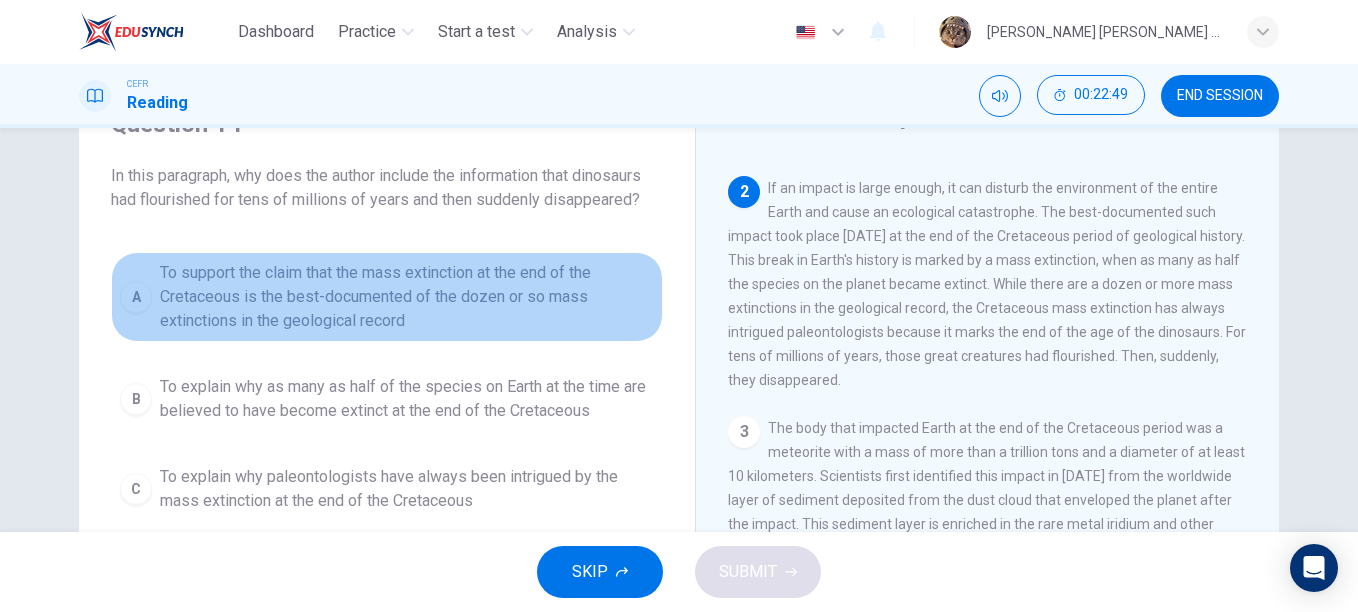click on "A" at bounding box center [136, 297] 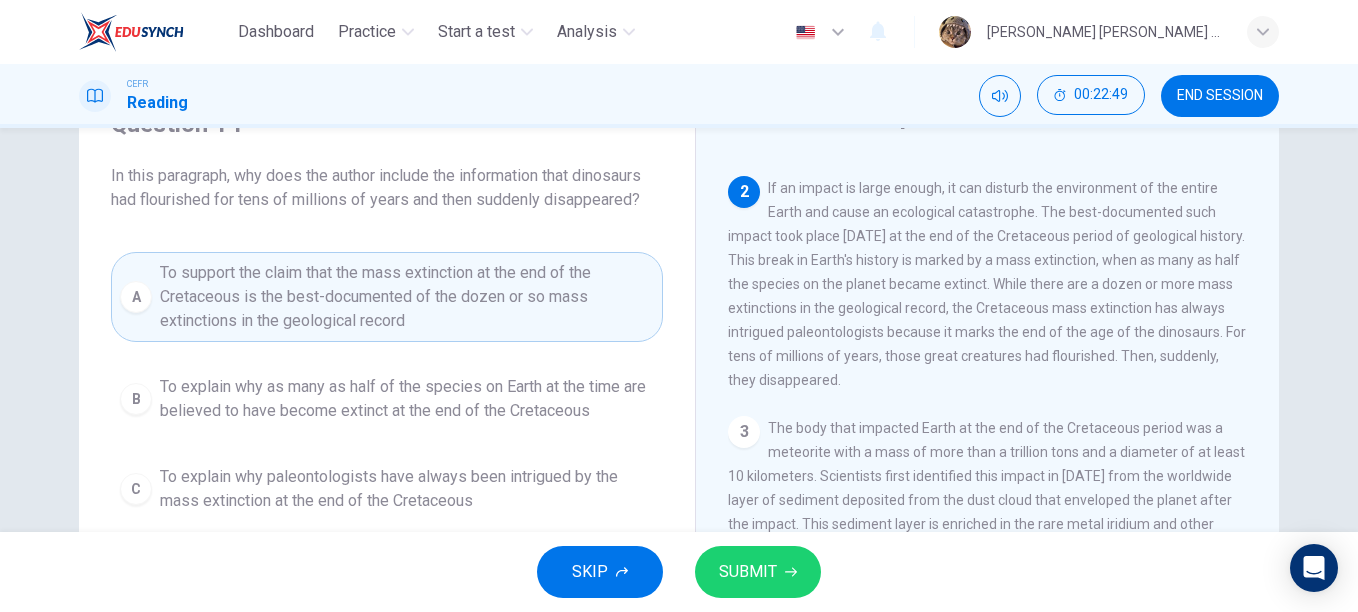 click on "SUBMIT" at bounding box center (748, 572) 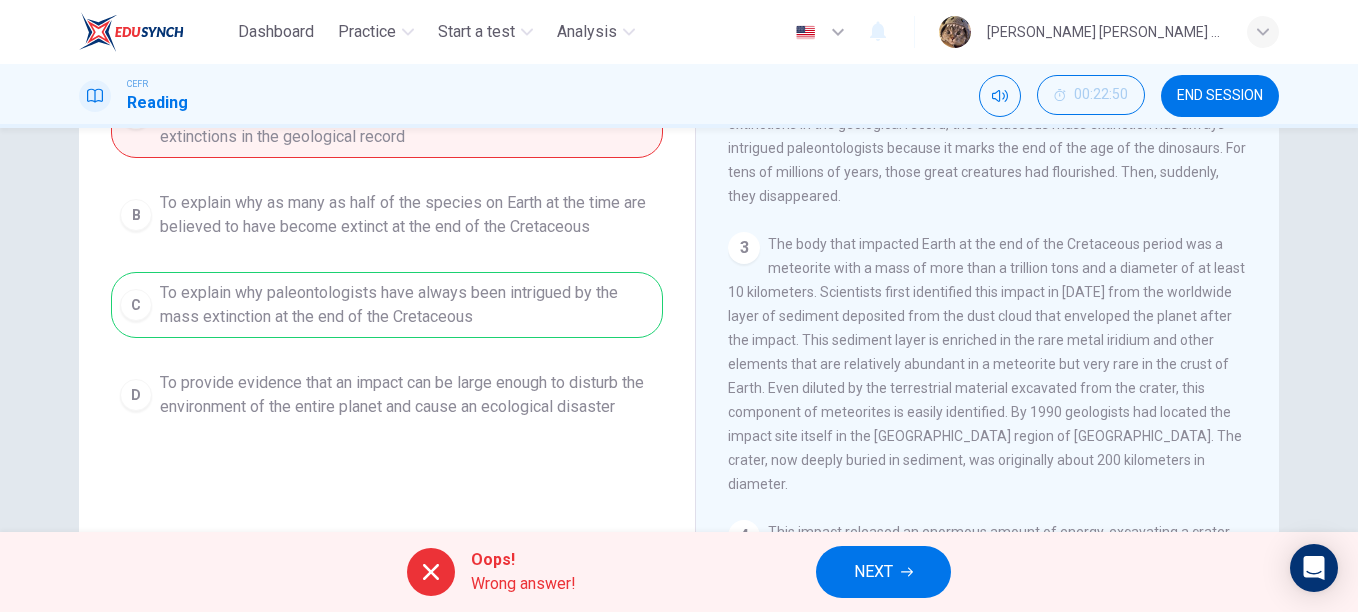 scroll, scrollTop: 300, scrollLeft: 0, axis: vertical 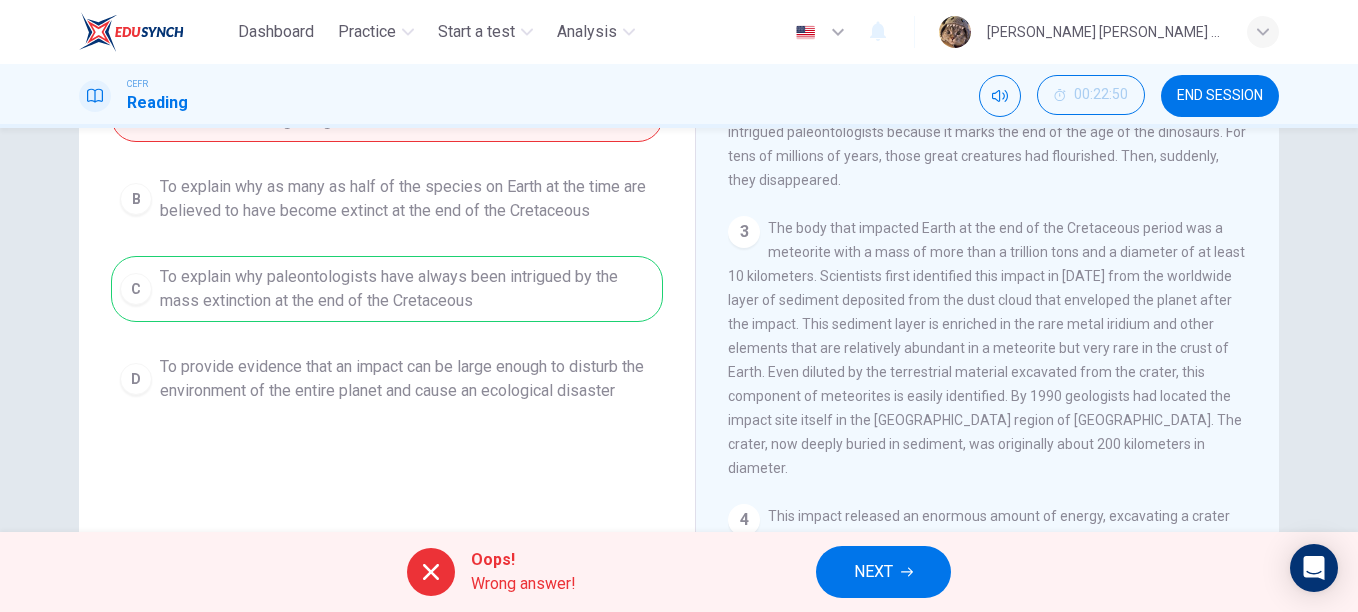 click on "NEXT" at bounding box center (873, 572) 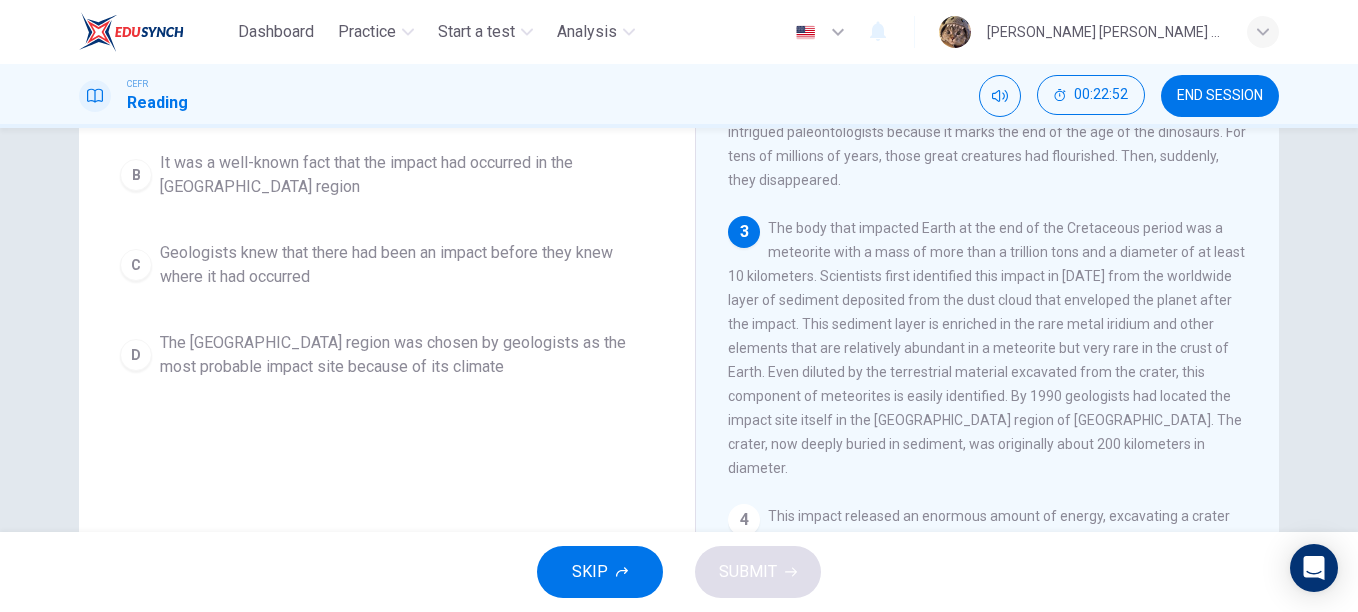 scroll, scrollTop: 0, scrollLeft: 0, axis: both 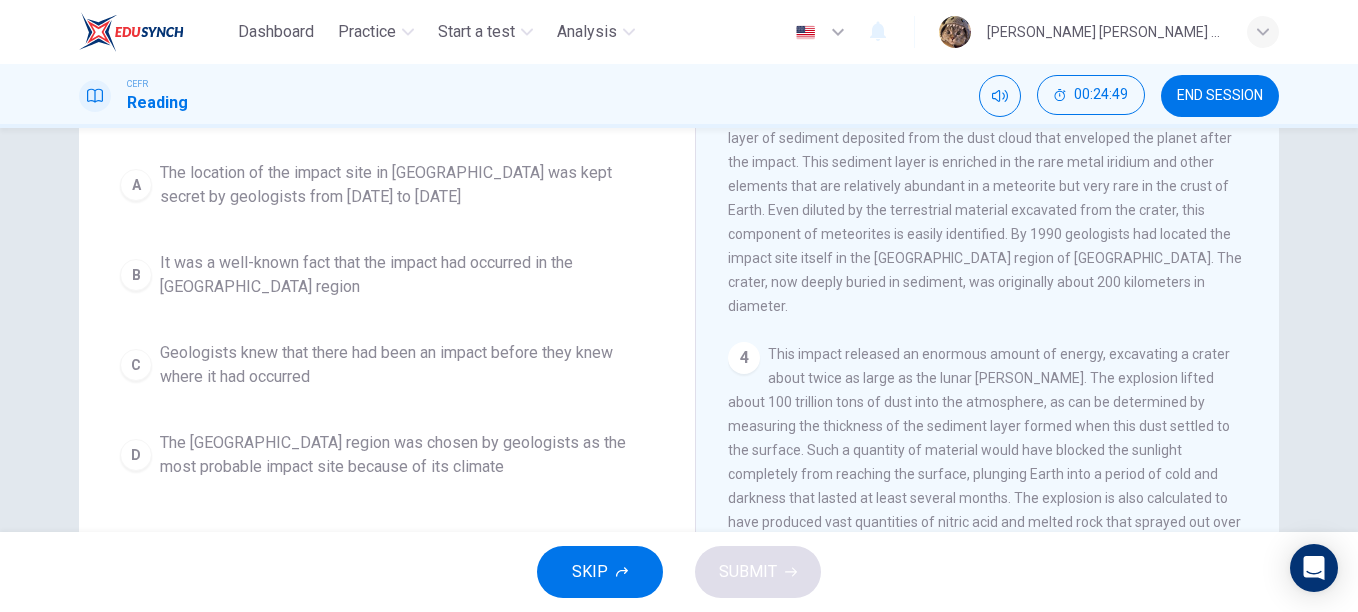 click on "B It was a well-known fact that the impact had occurred in the [GEOGRAPHIC_DATA] region" at bounding box center [387, 275] 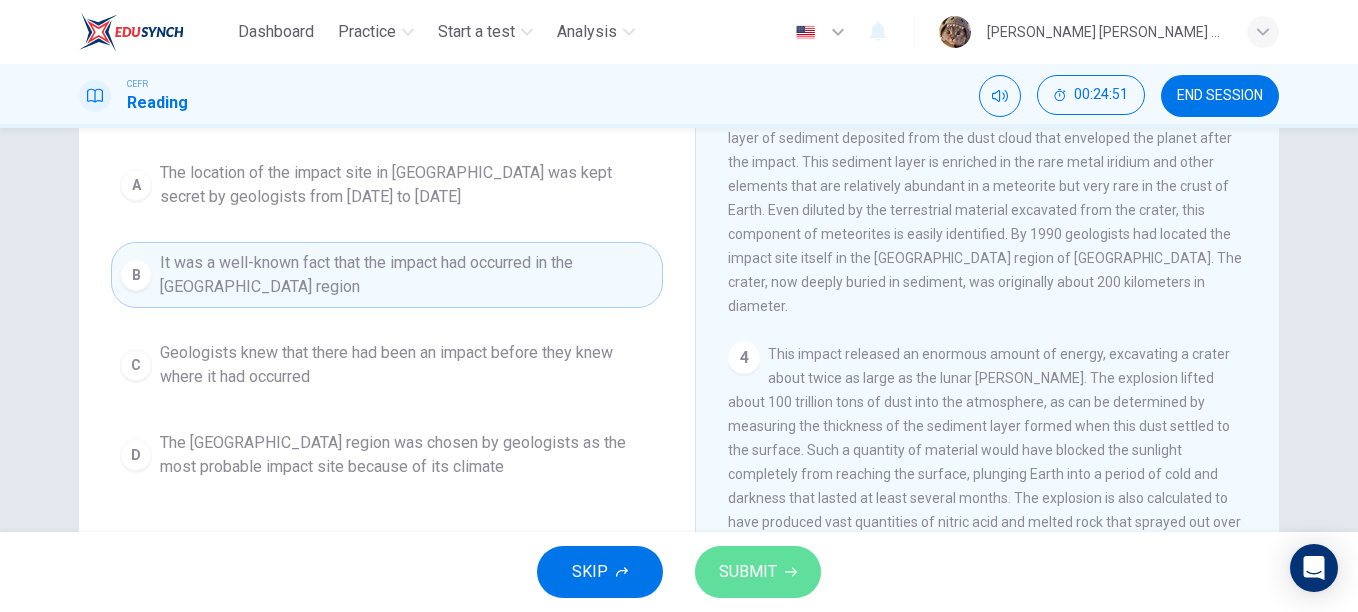 click on "SUBMIT" at bounding box center (748, 572) 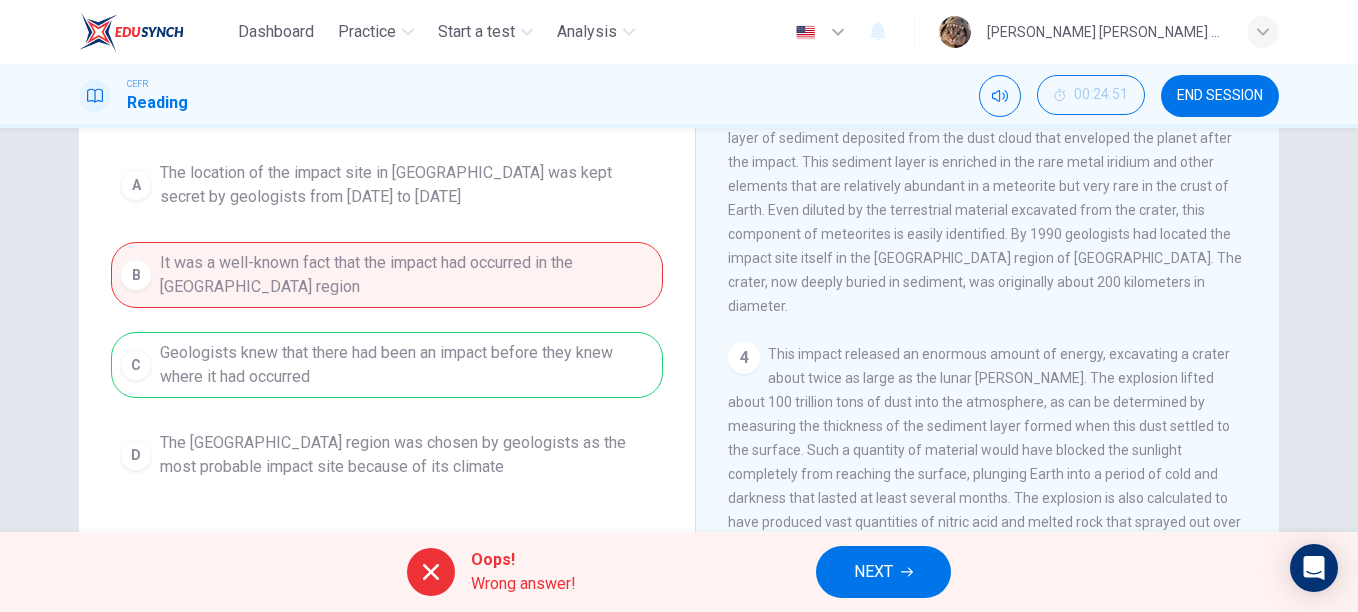 click on "NEXT" at bounding box center [873, 572] 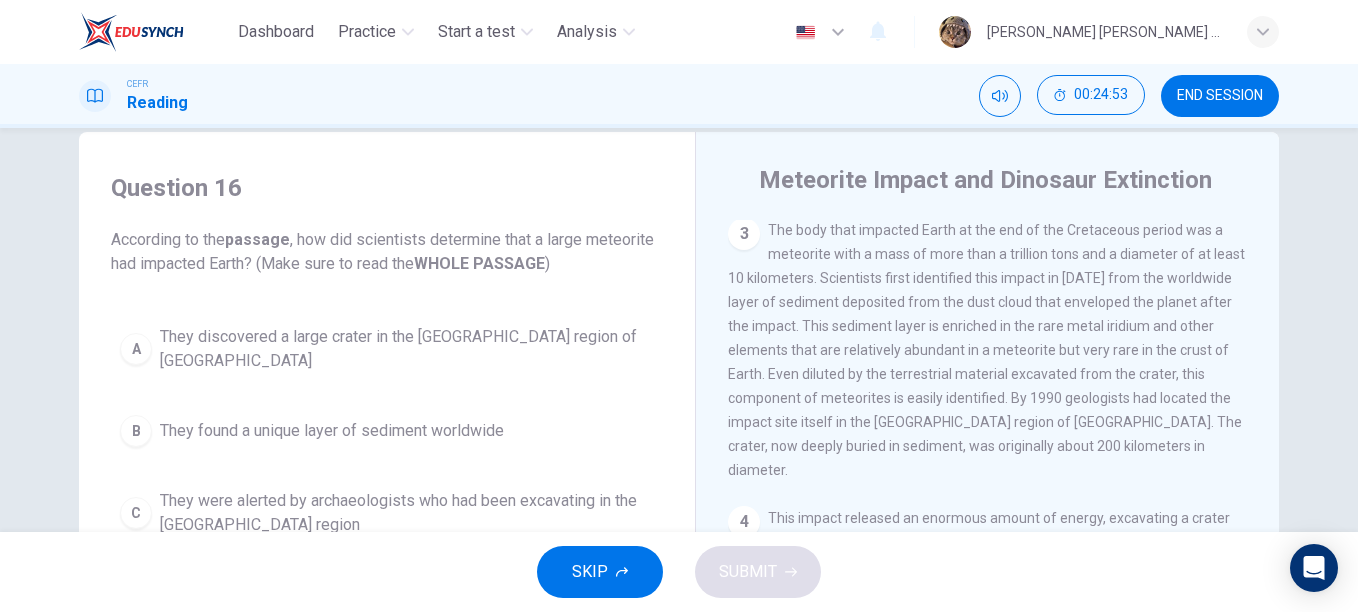 scroll, scrollTop: 0, scrollLeft: 0, axis: both 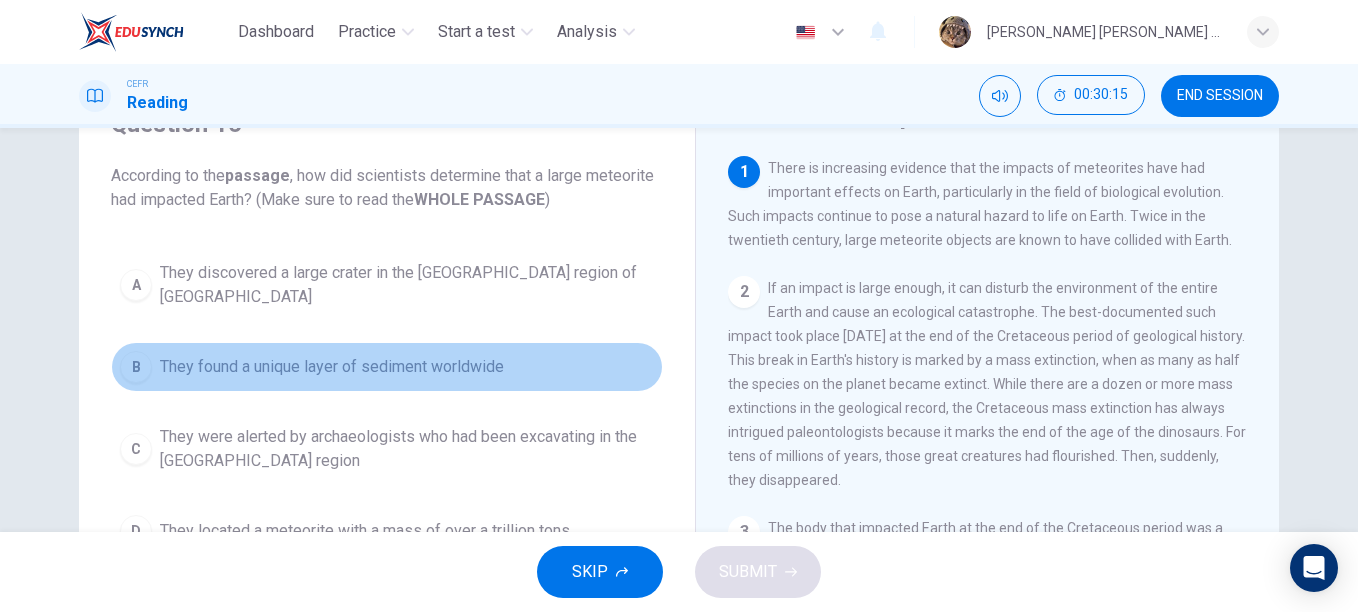 click on "B" at bounding box center [136, 367] 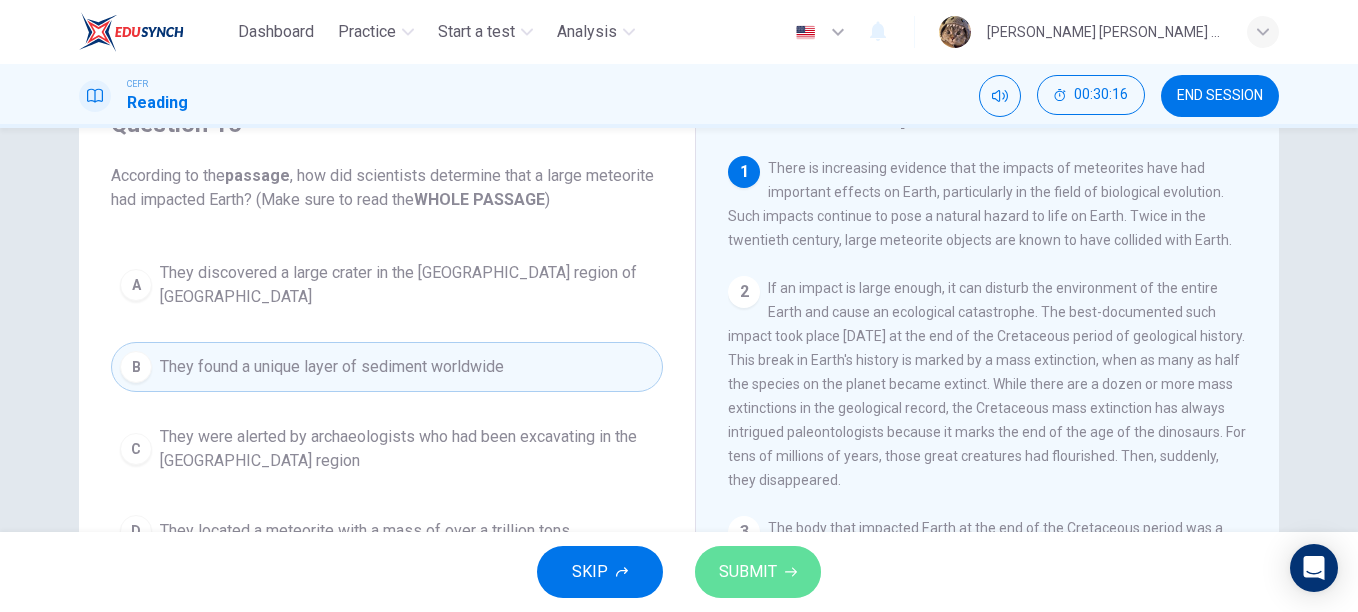 click on "SUBMIT" at bounding box center [748, 572] 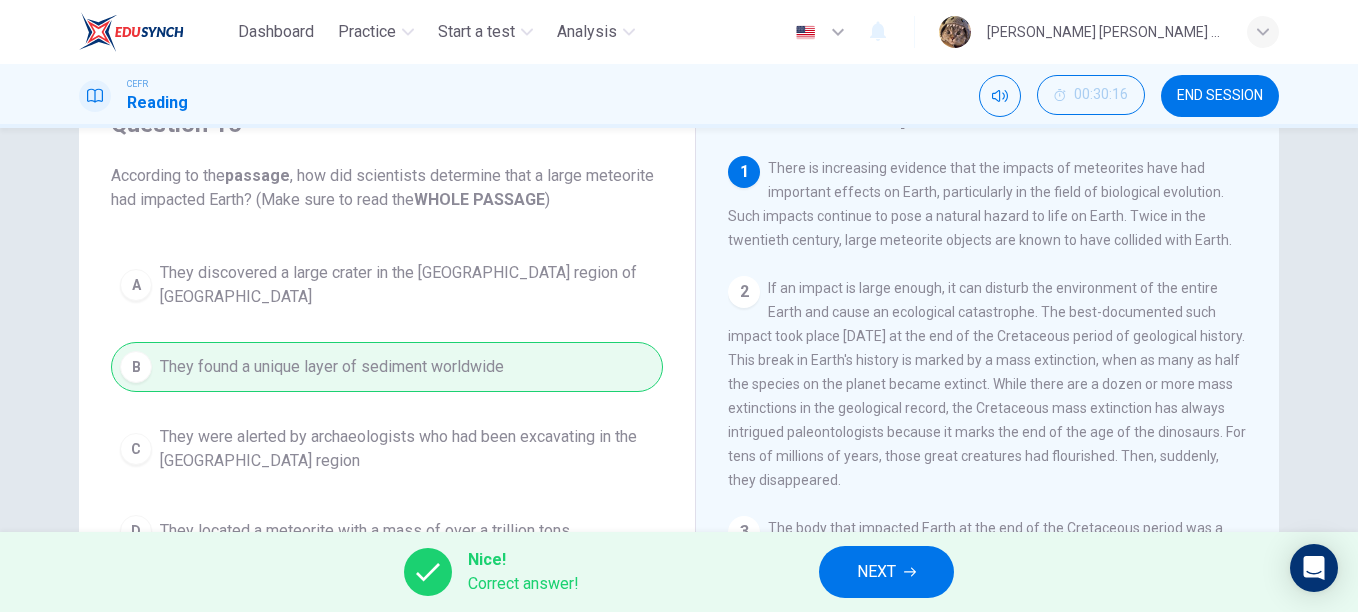 click on "NEXT" at bounding box center (886, 572) 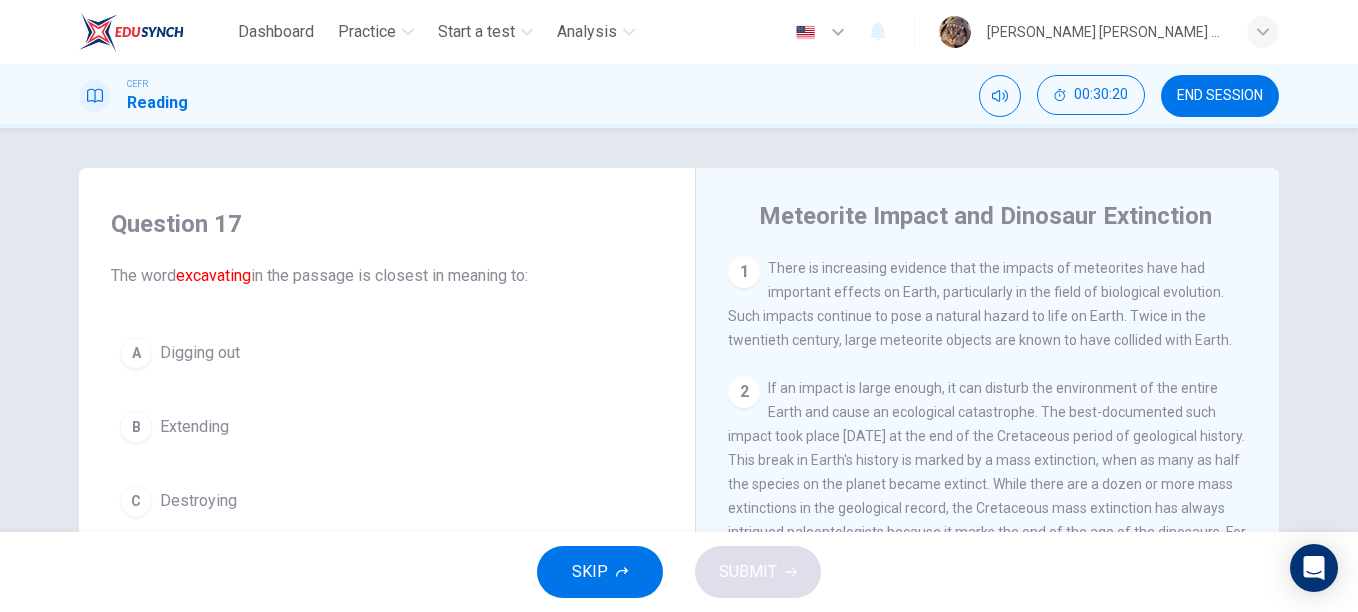 scroll, scrollTop: 100, scrollLeft: 0, axis: vertical 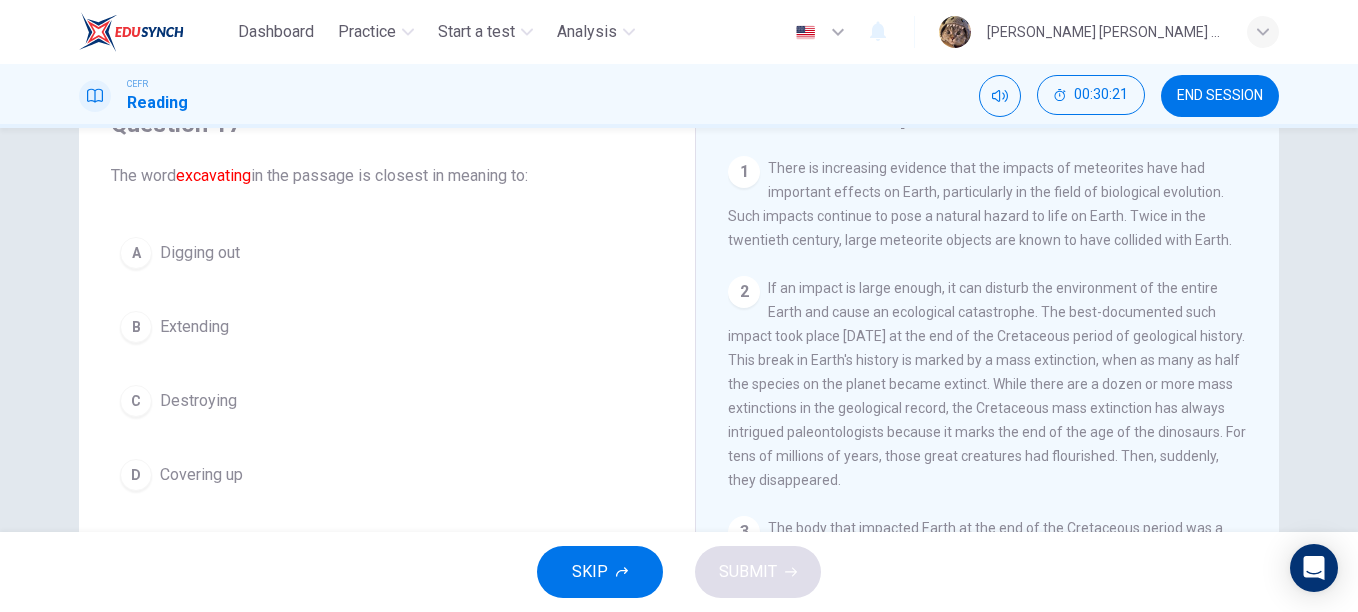 click on "A" at bounding box center [136, 253] 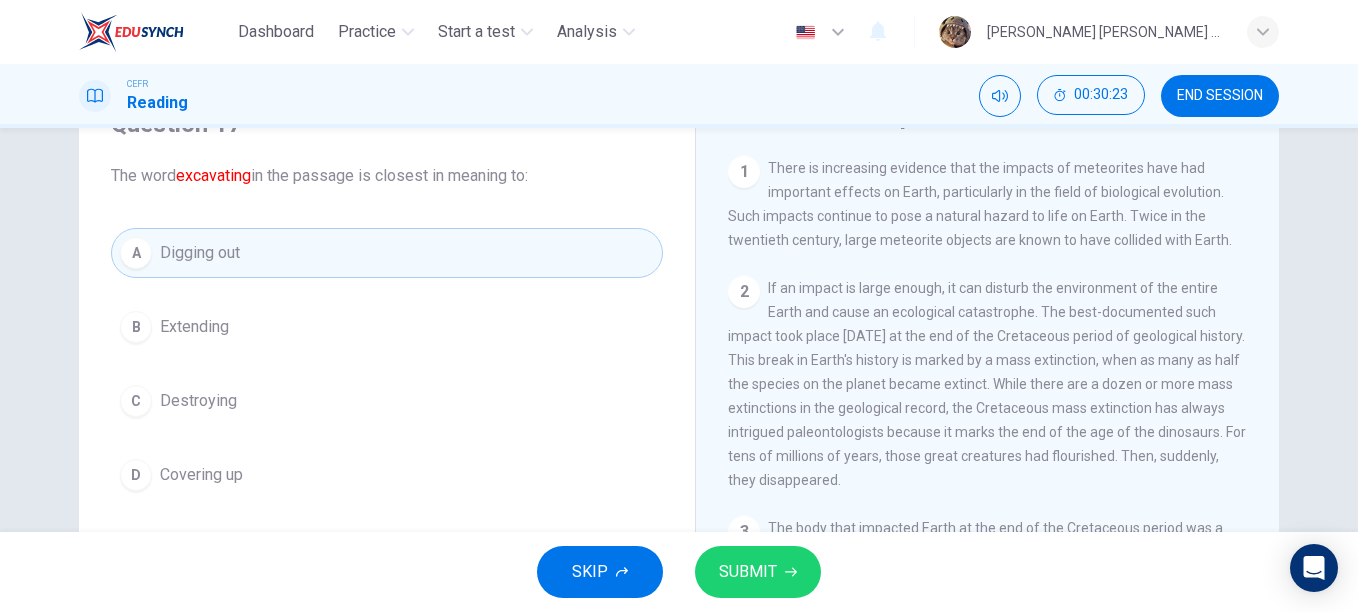 click 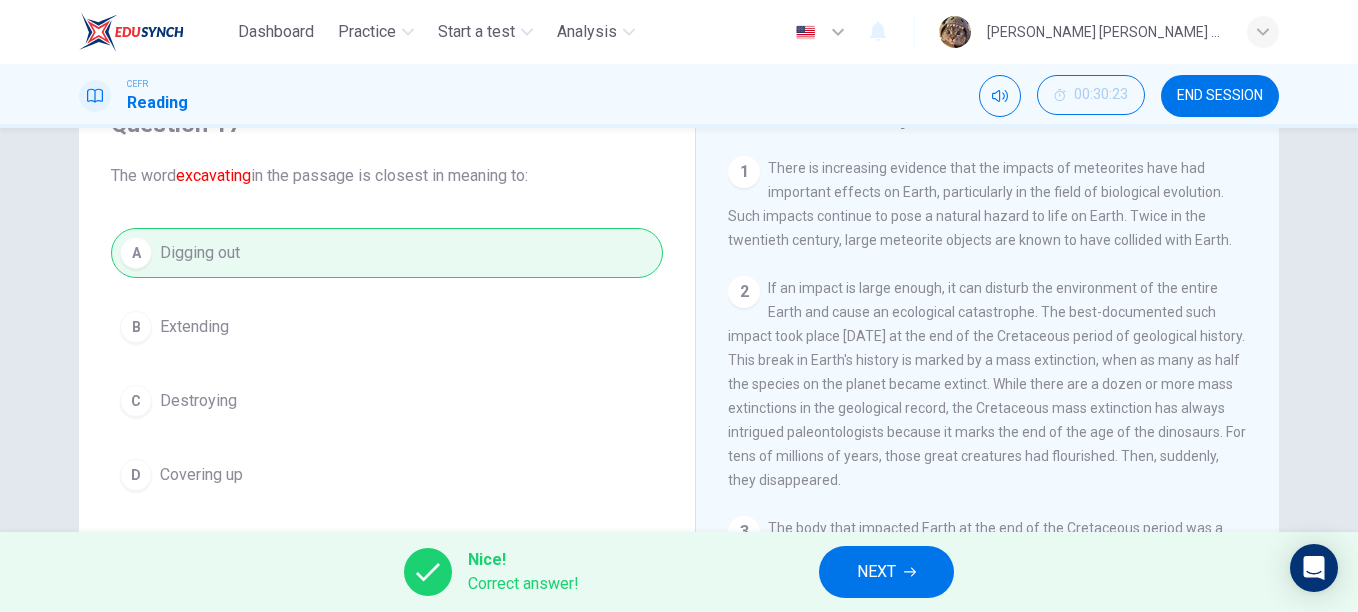click on "NEXT" at bounding box center (886, 572) 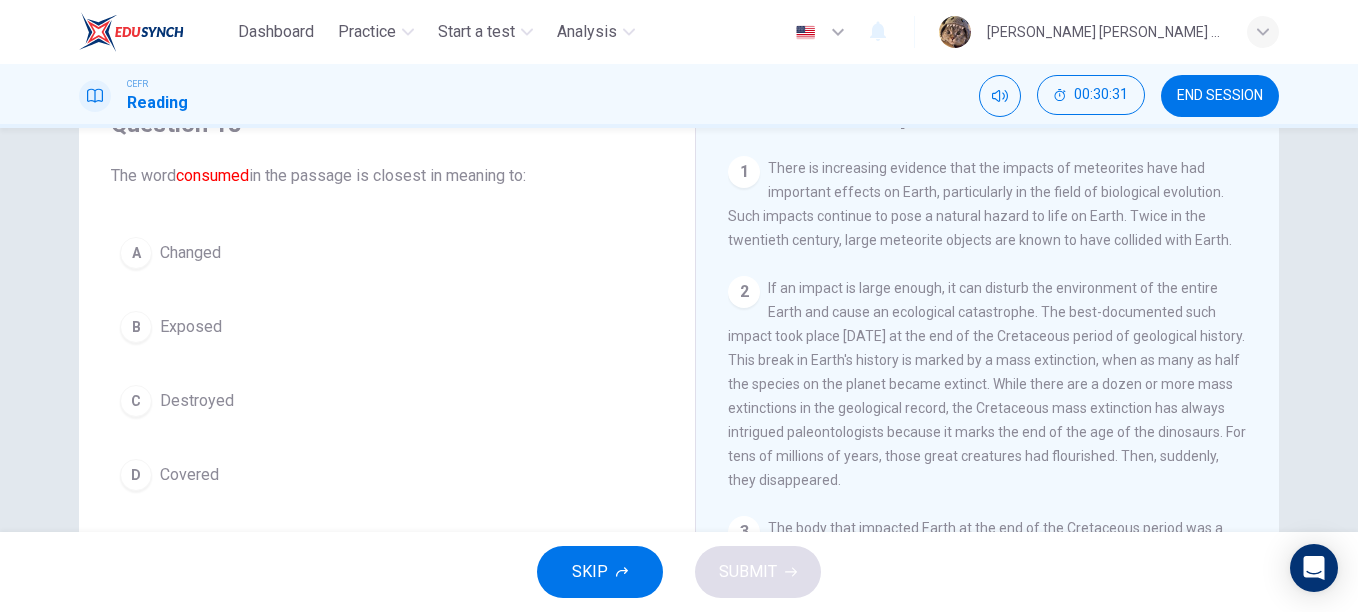 scroll, scrollTop: 0, scrollLeft: 0, axis: both 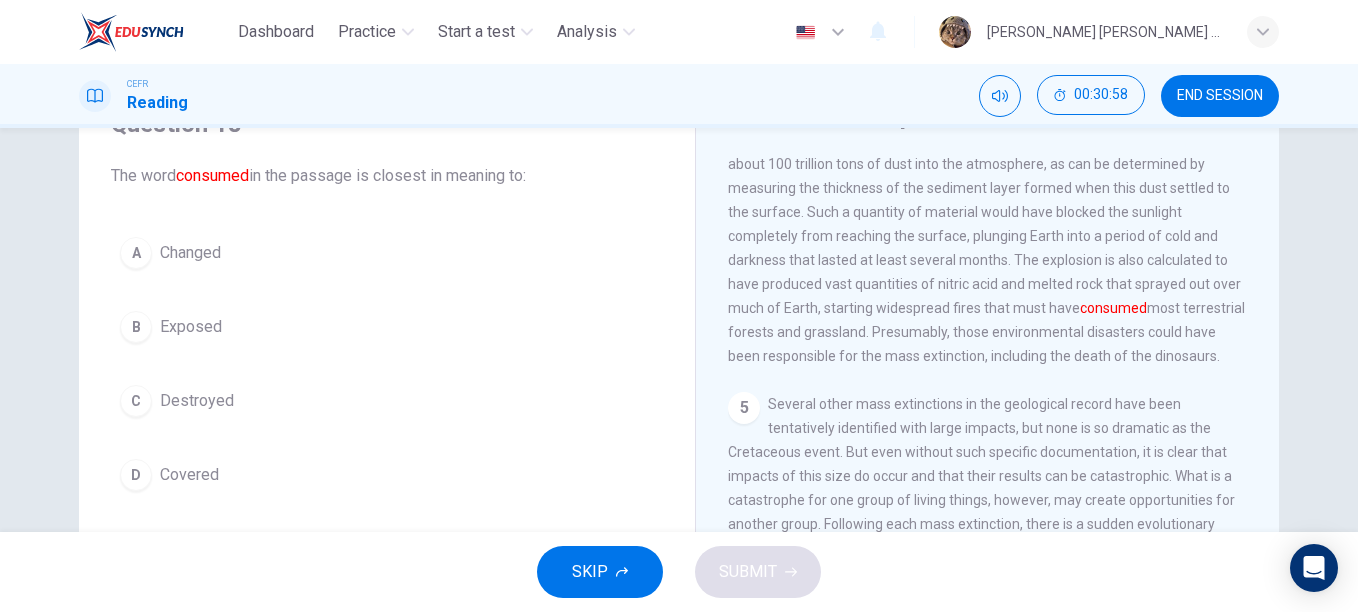click on "C" at bounding box center (136, 401) 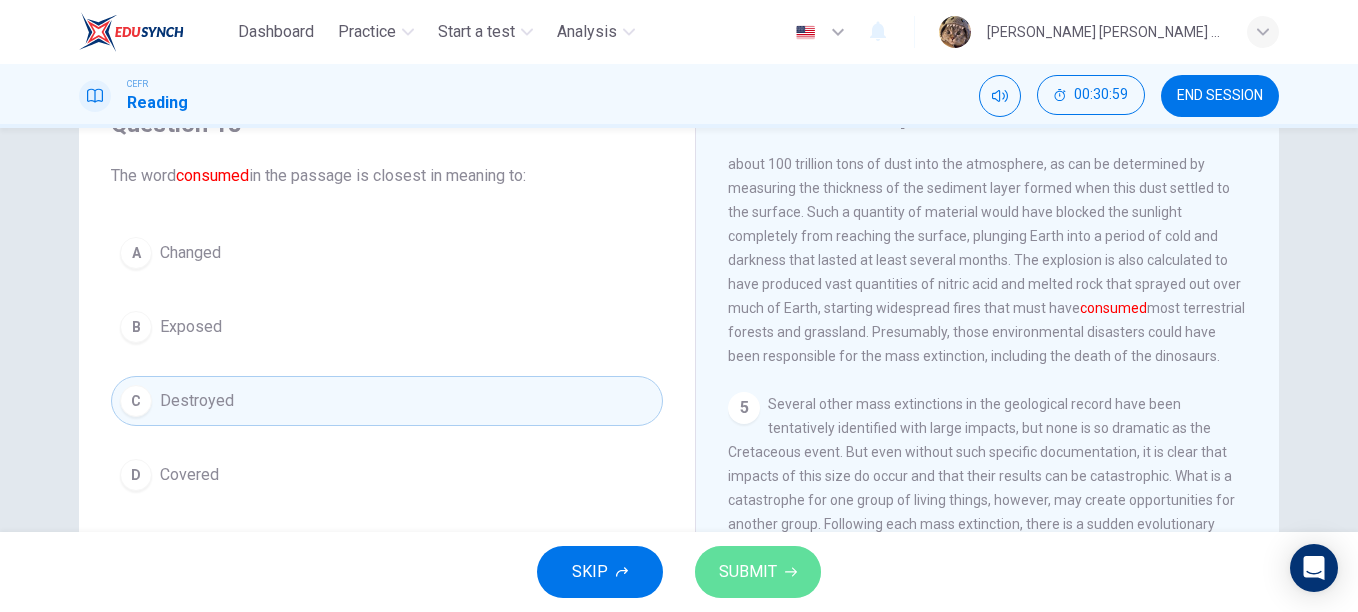 click on "SUBMIT" at bounding box center [748, 572] 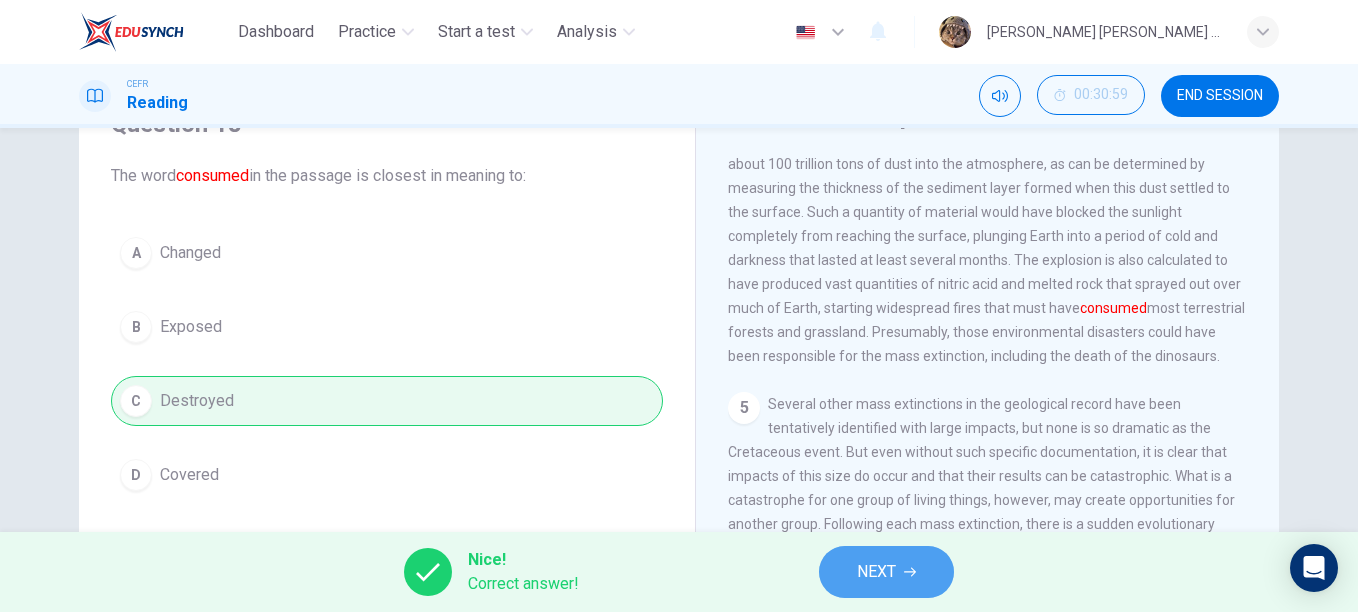 click on "NEXT" at bounding box center [876, 572] 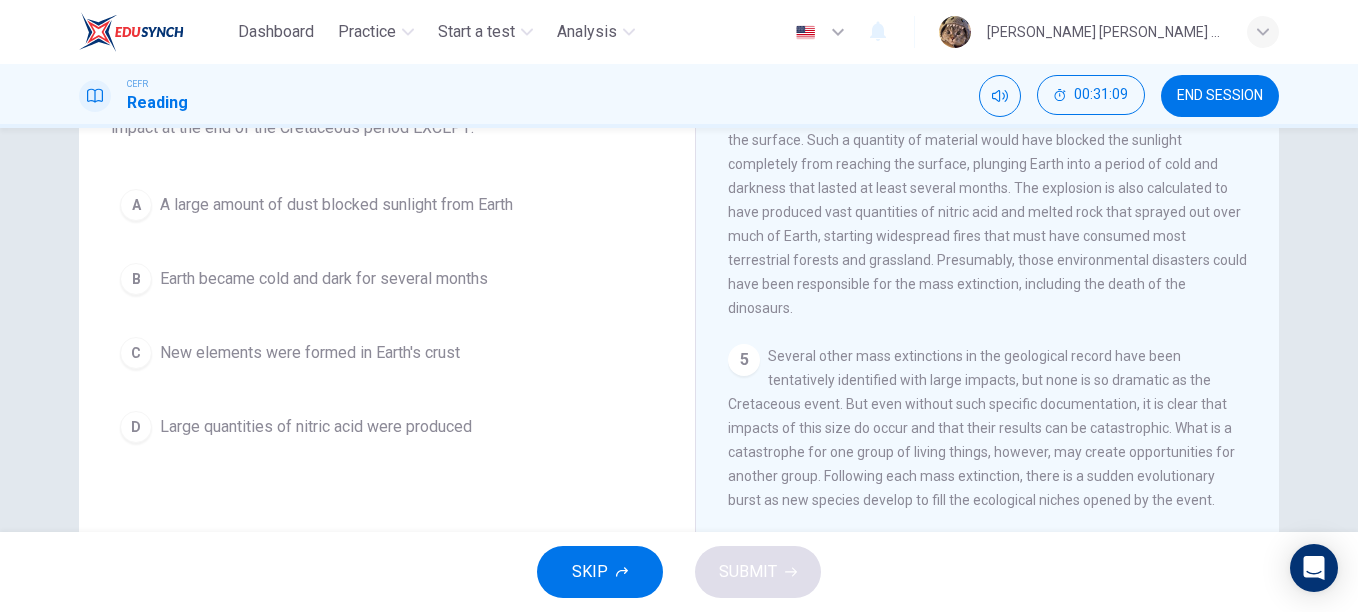 scroll, scrollTop: 200, scrollLeft: 0, axis: vertical 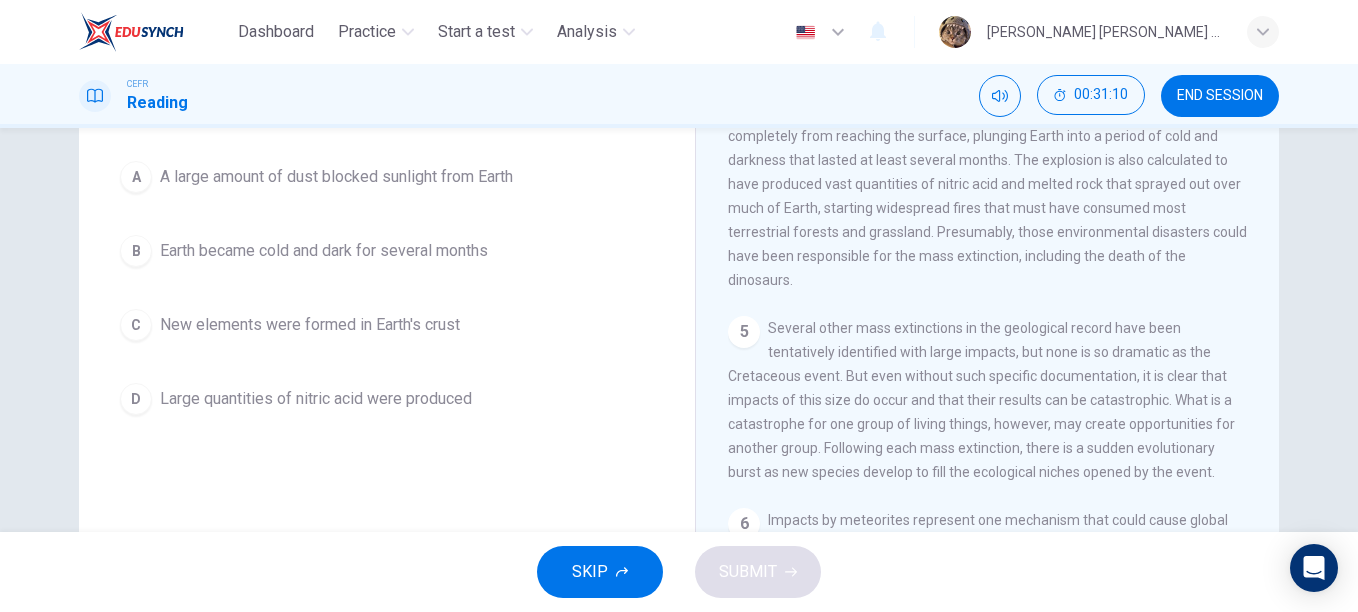 click on "C" at bounding box center [136, 325] 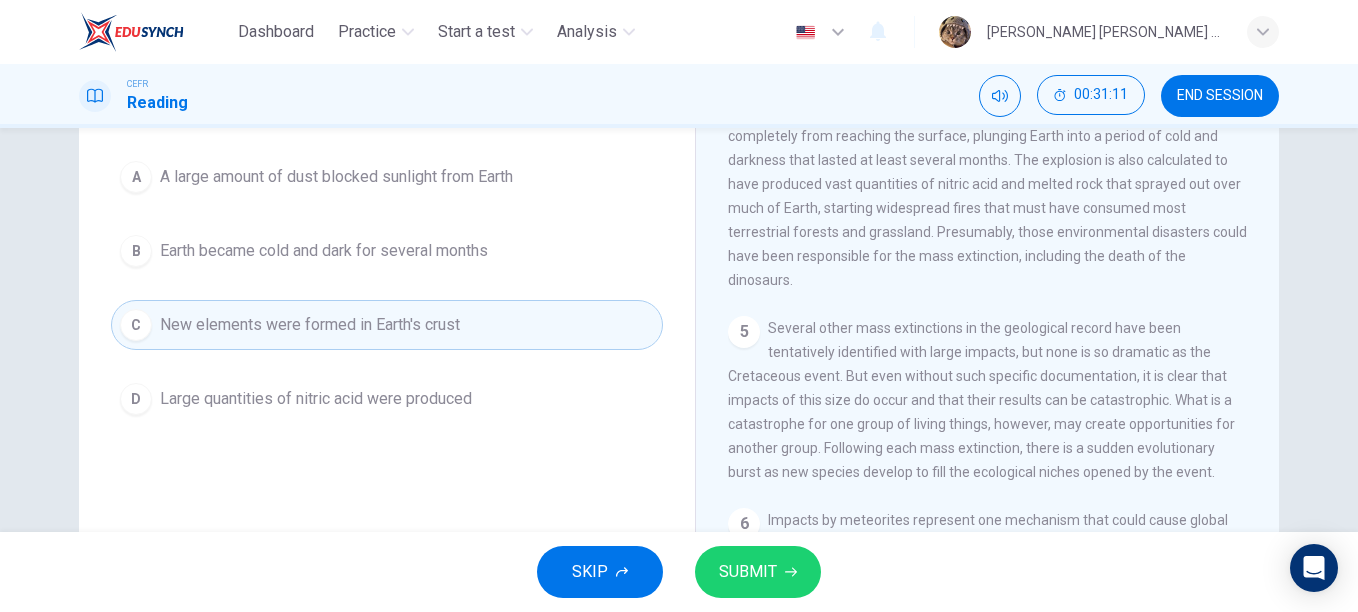 click on "SUBMIT" at bounding box center [748, 572] 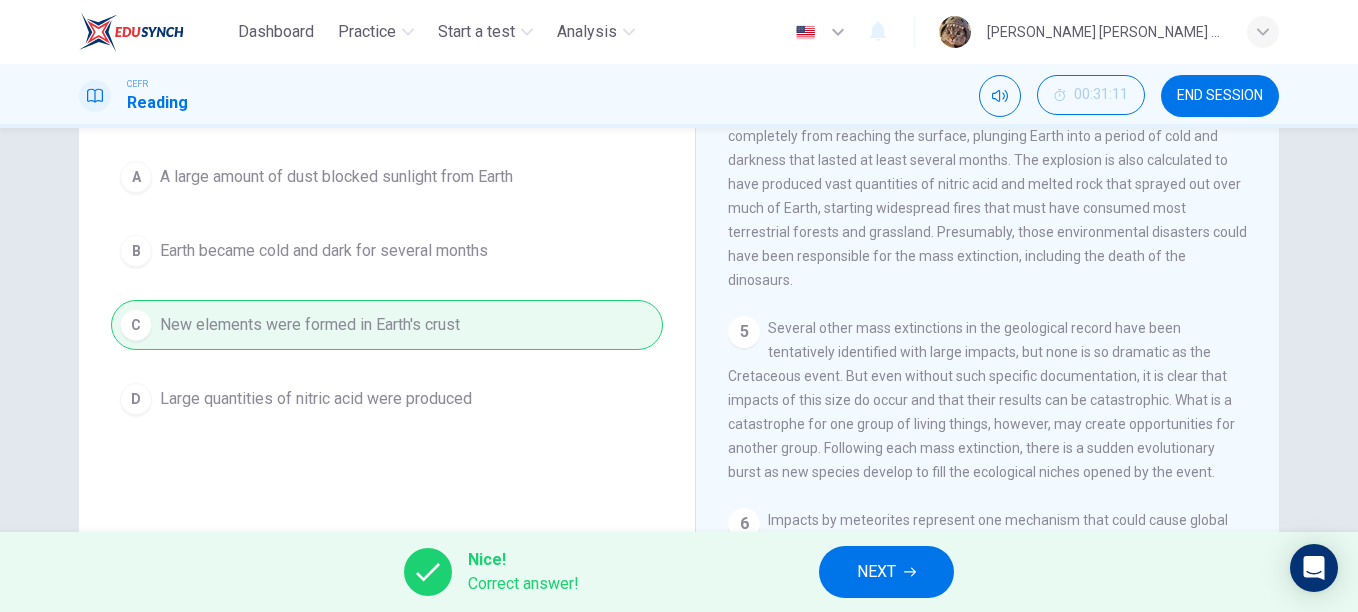 click on "NEXT" at bounding box center [876, 572] 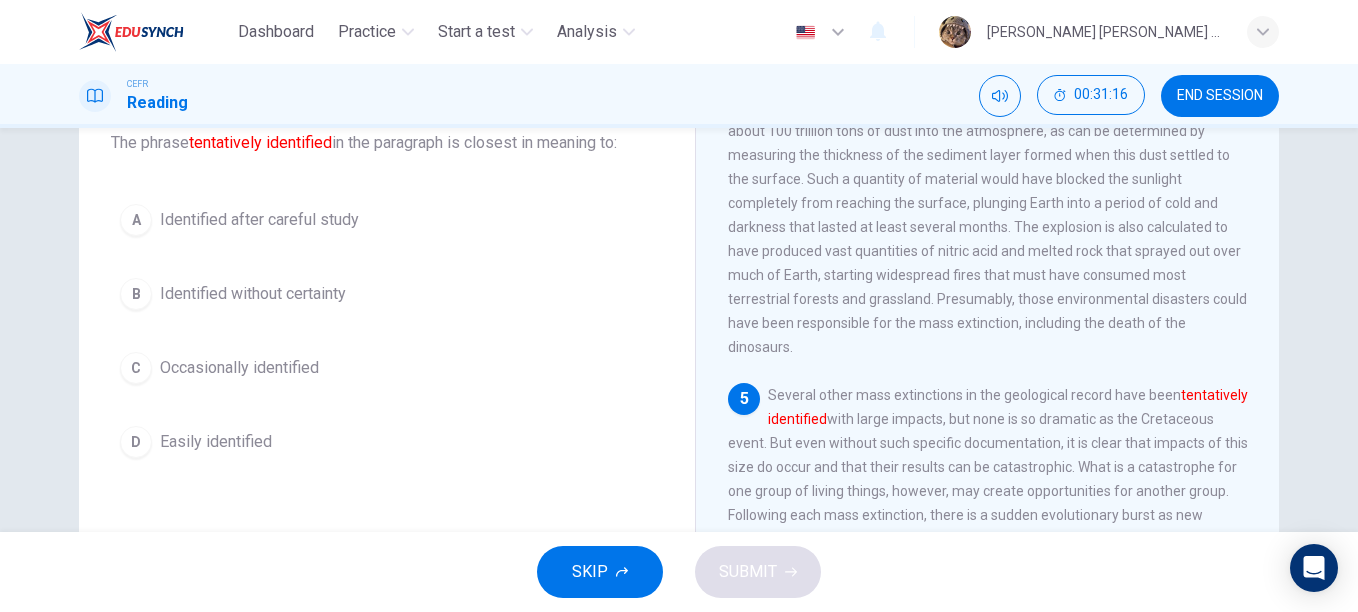 scroll, scrollTop: 87, scrollLeft: 0, axis: vertical 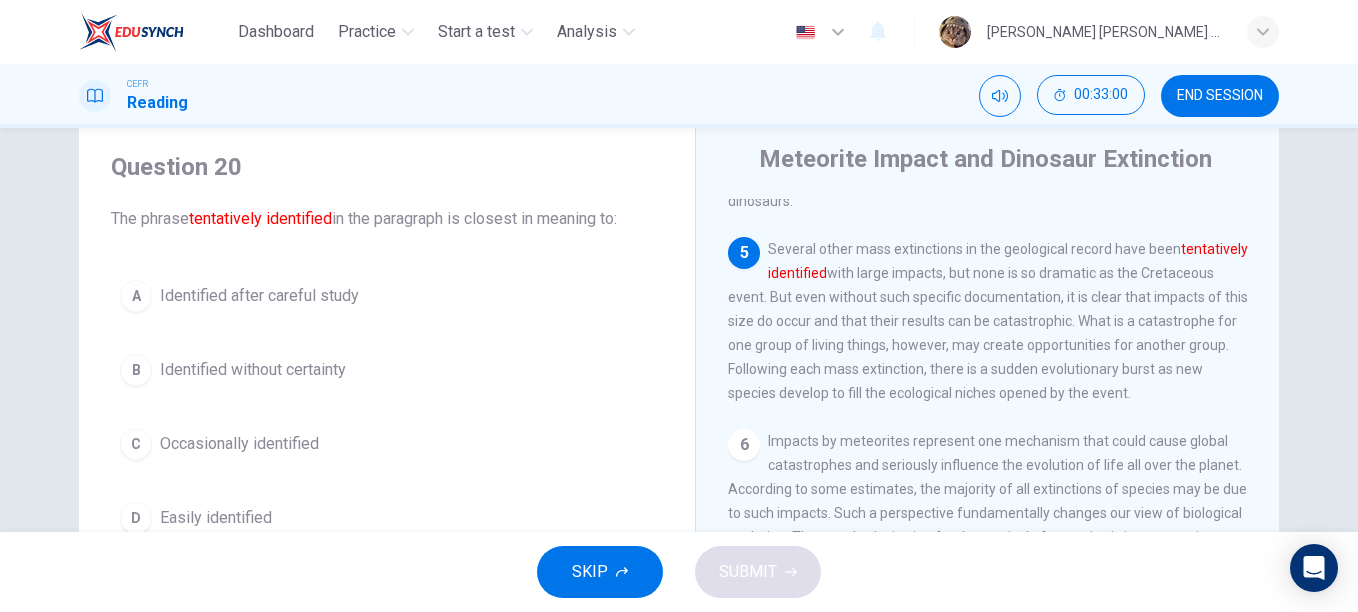 click on "Identified after careful study" at bounding box center [259, 296] 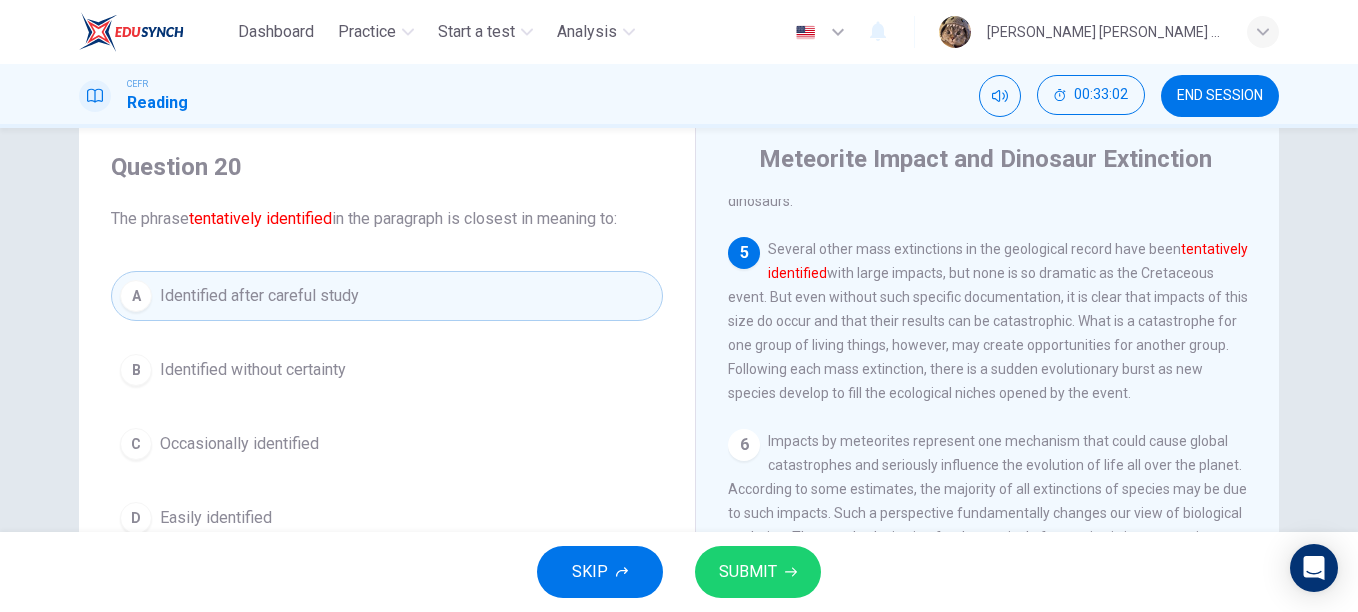 click on "SUBMIT" at bounding box center [758, 572] 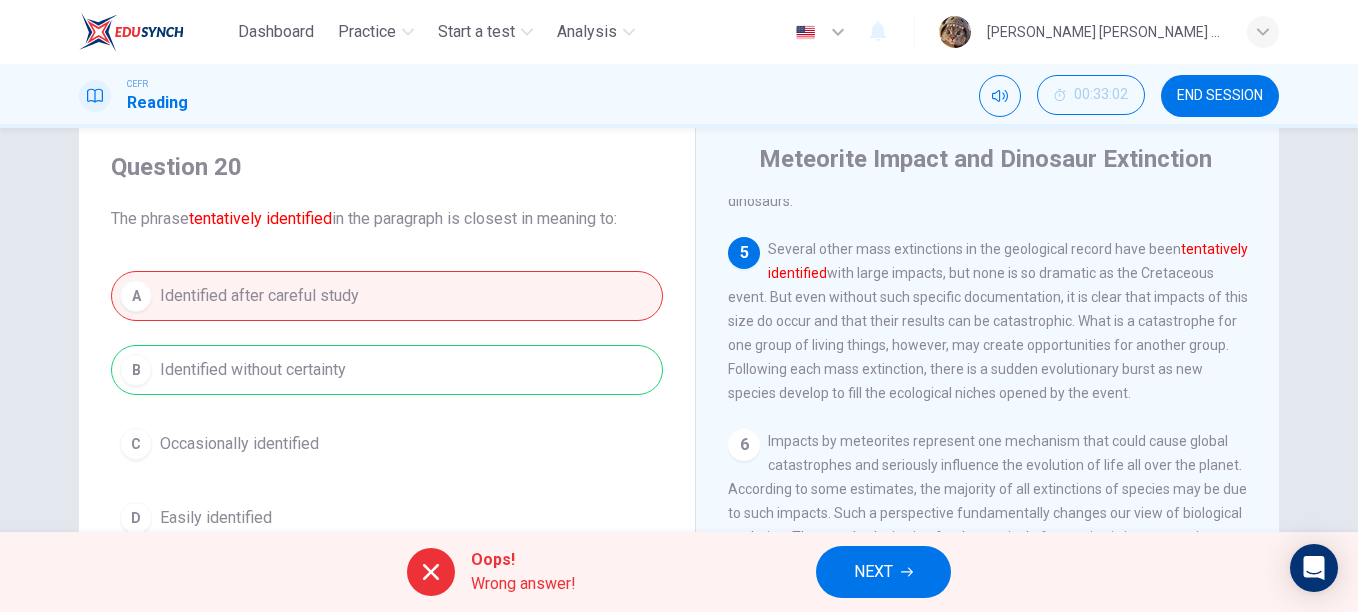 click on "NEXT" at bounding box center (873, 572) 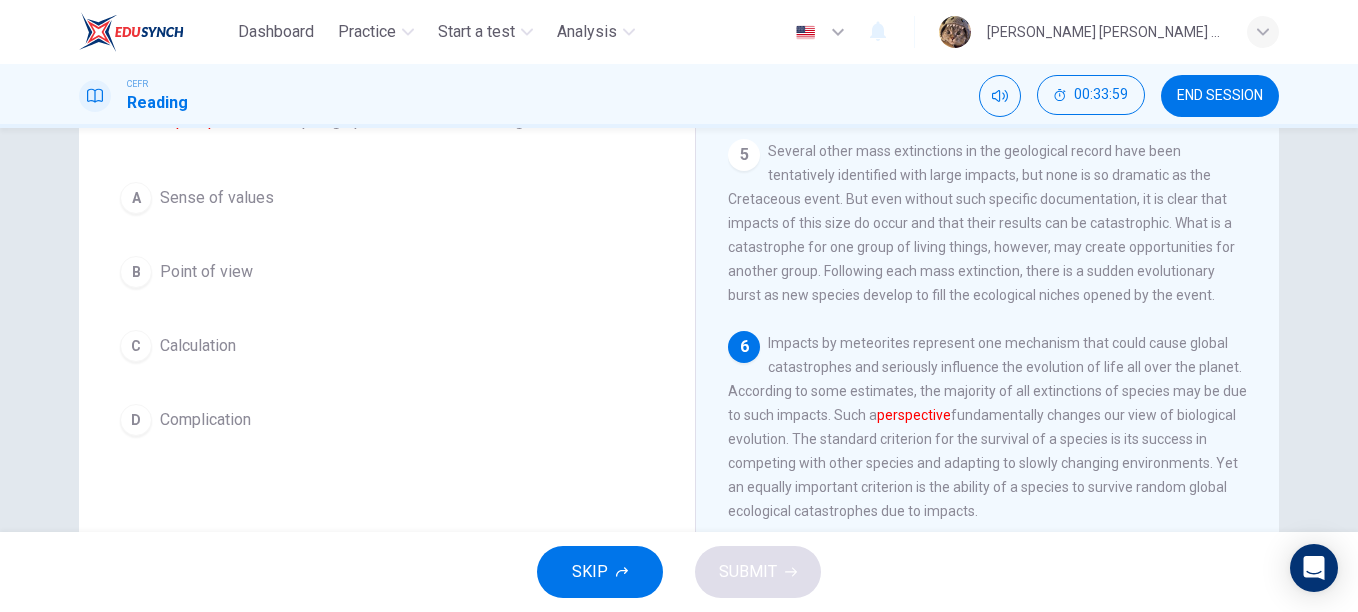 scroll, scrollTop: 158, scrollLeft: 0, axis: vertical 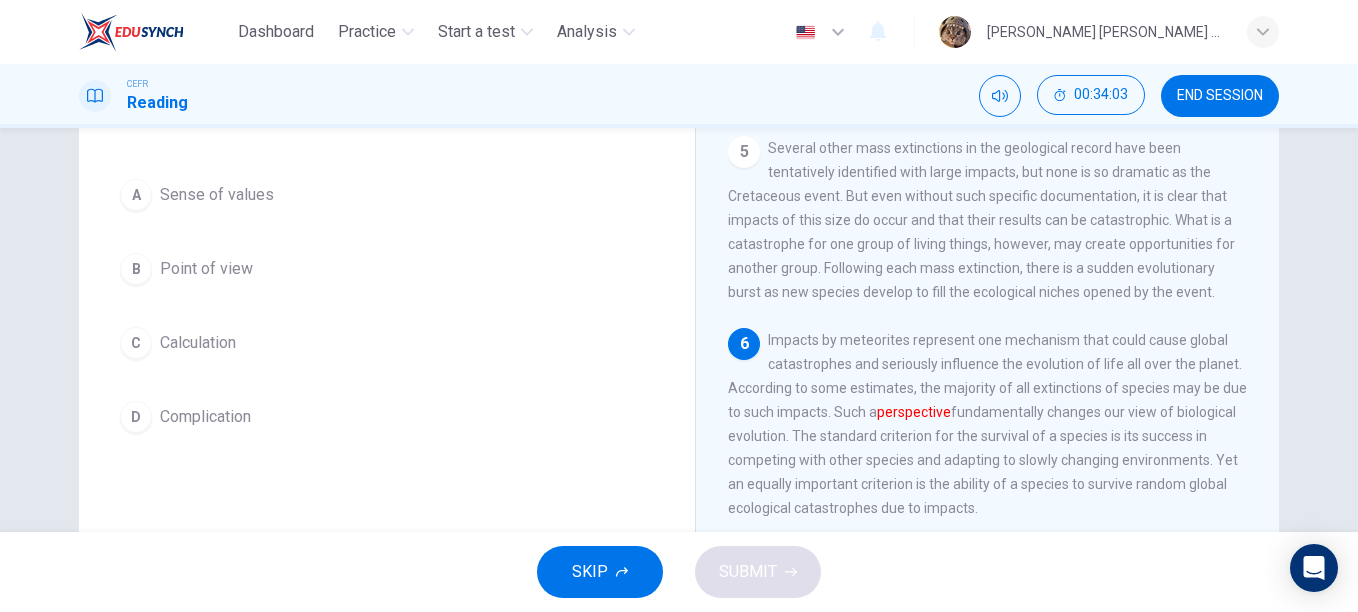 click on "Point of view" at bounding box center (206, 269) 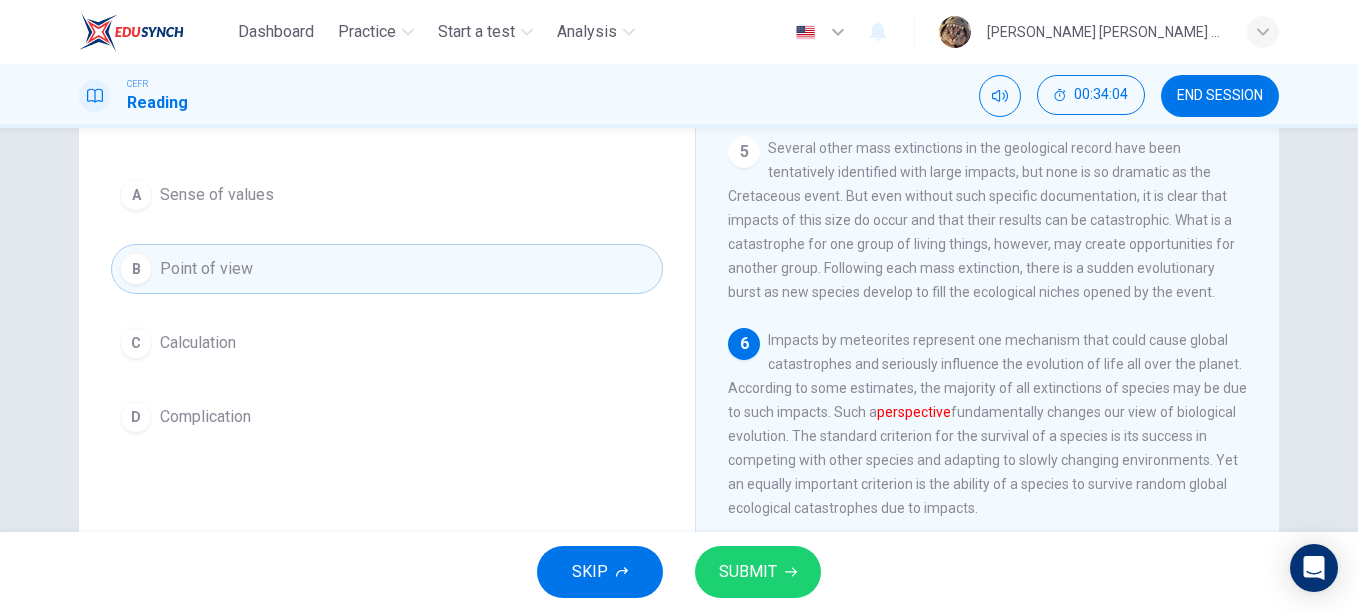 click 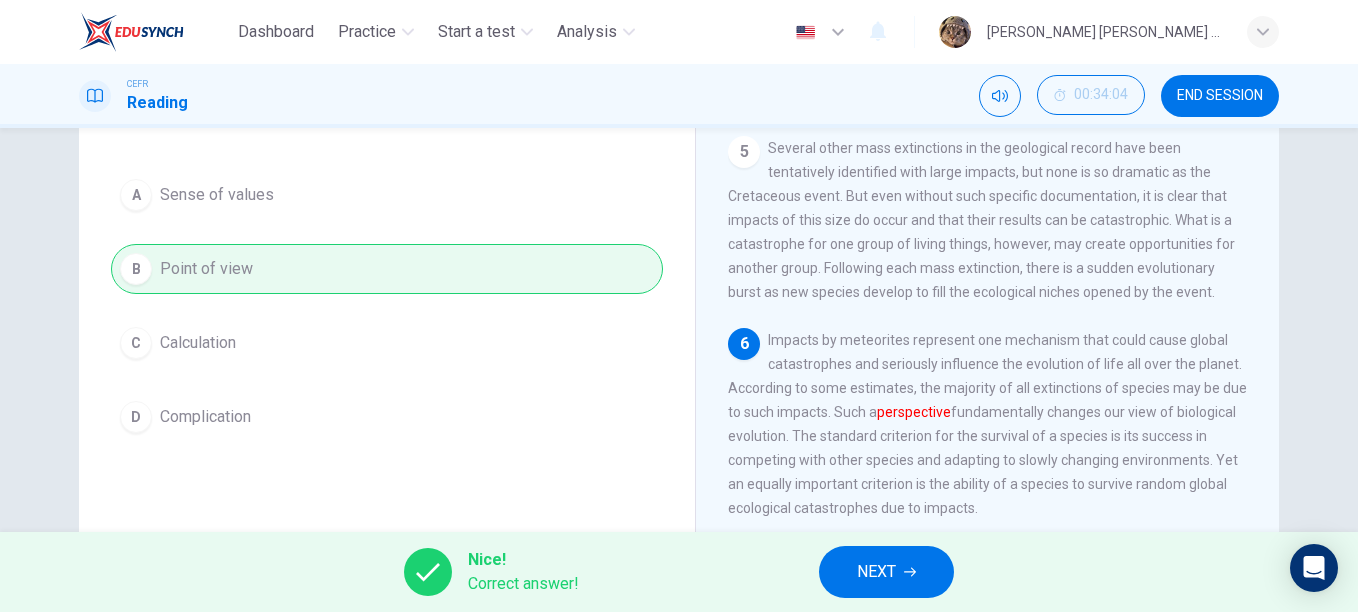 click on "NEXT" at bounding box center (886, 572) 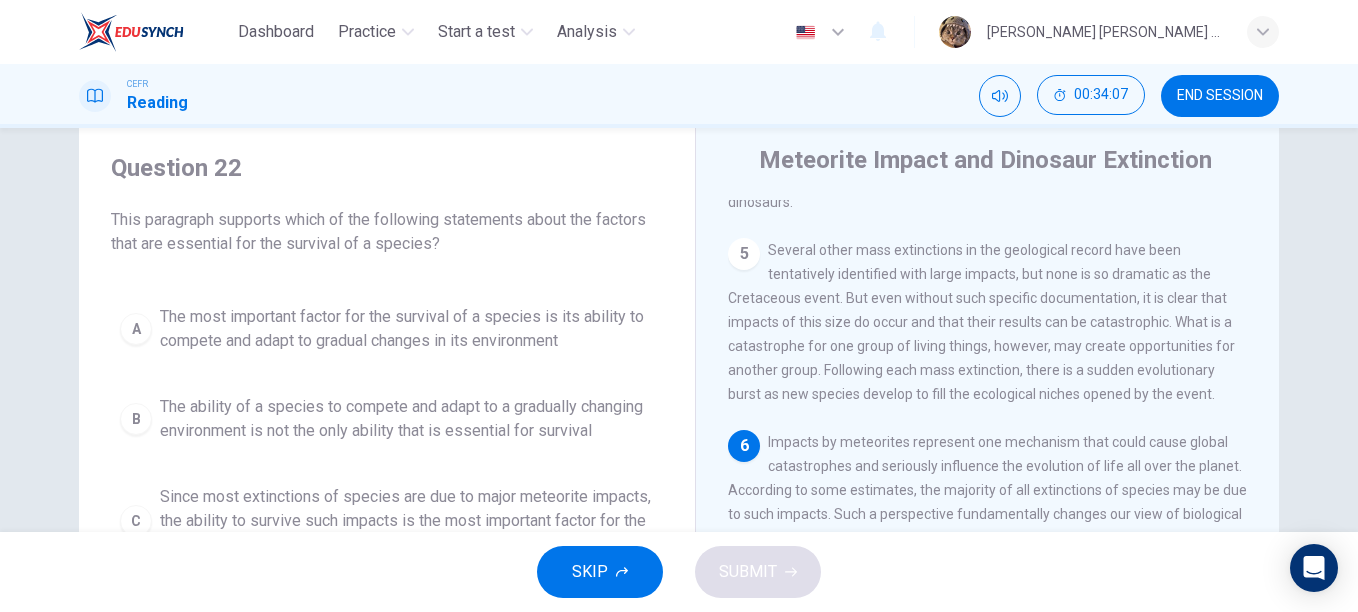 scroll, scrollTop: 100, scrollLeft: 0, axis: vertical 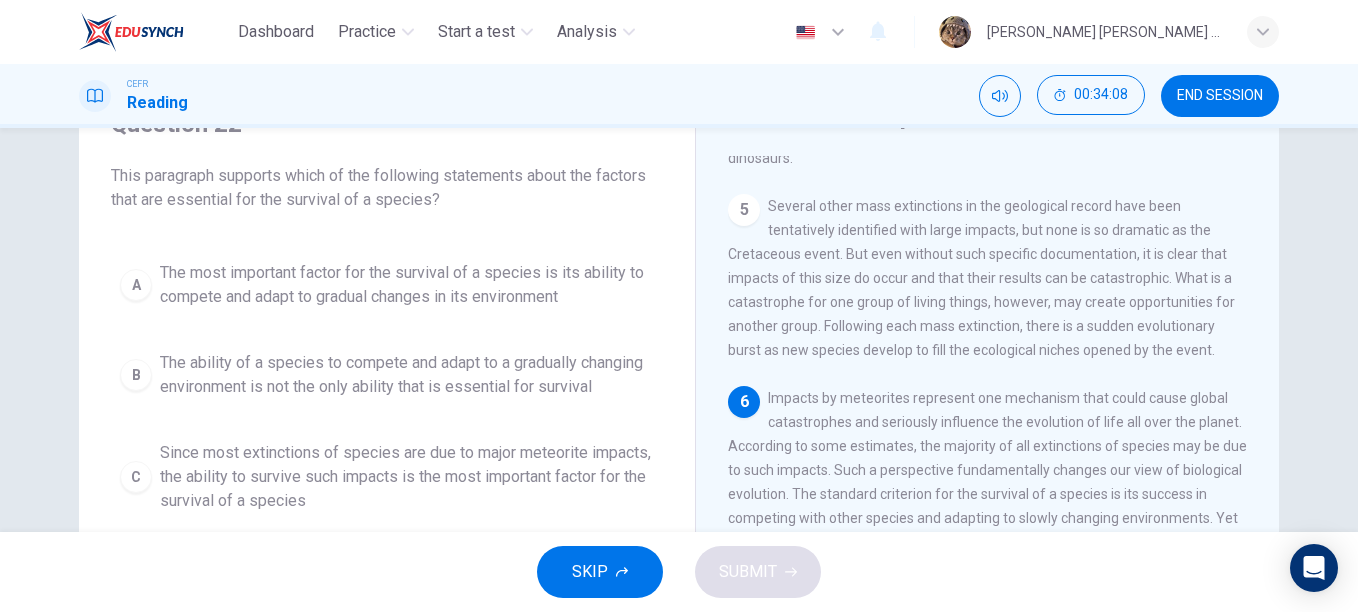 click on "END SESSION" at bounding box center (1220, 96) 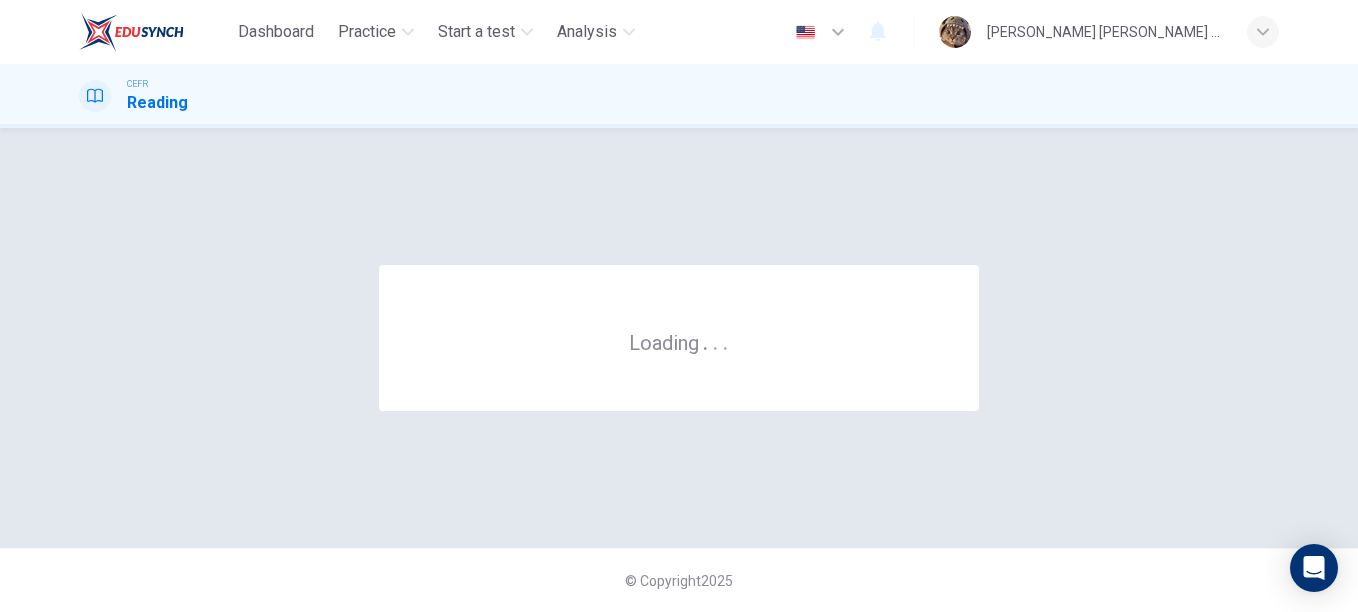 scroll, scrollTop: 0, scrollLeft: 0, axis: both 